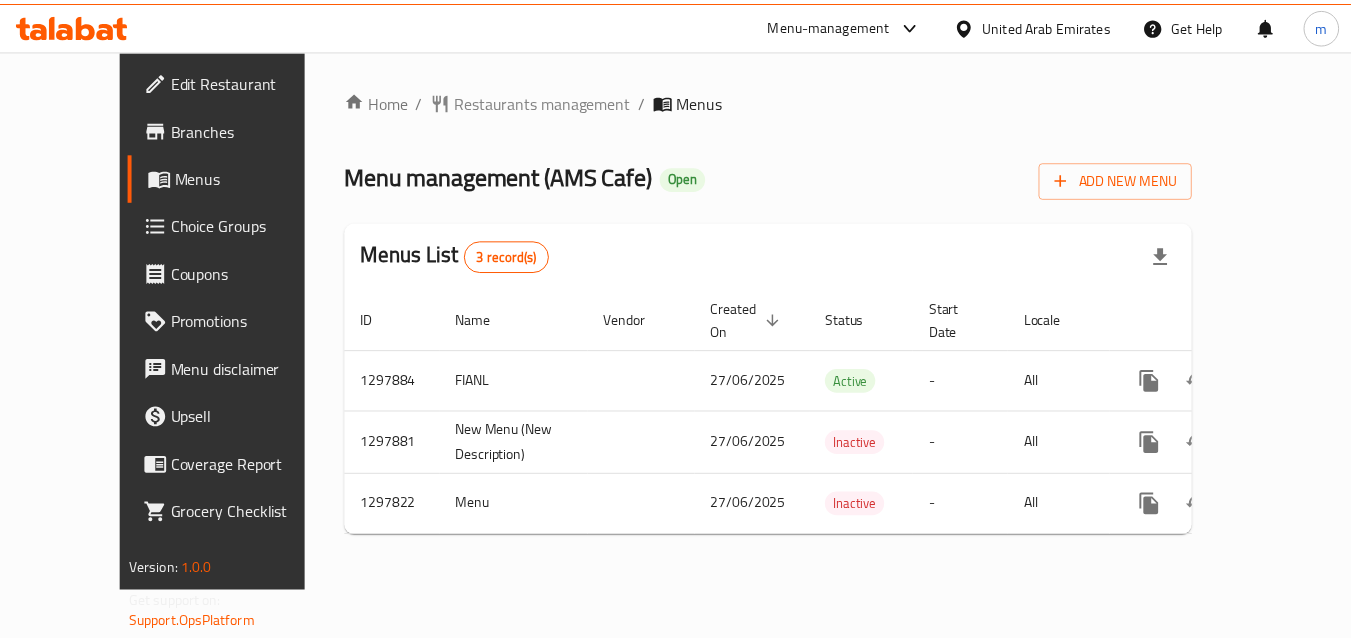 scroll, scrollTop: 0, scrollLeft: 0, axis: both 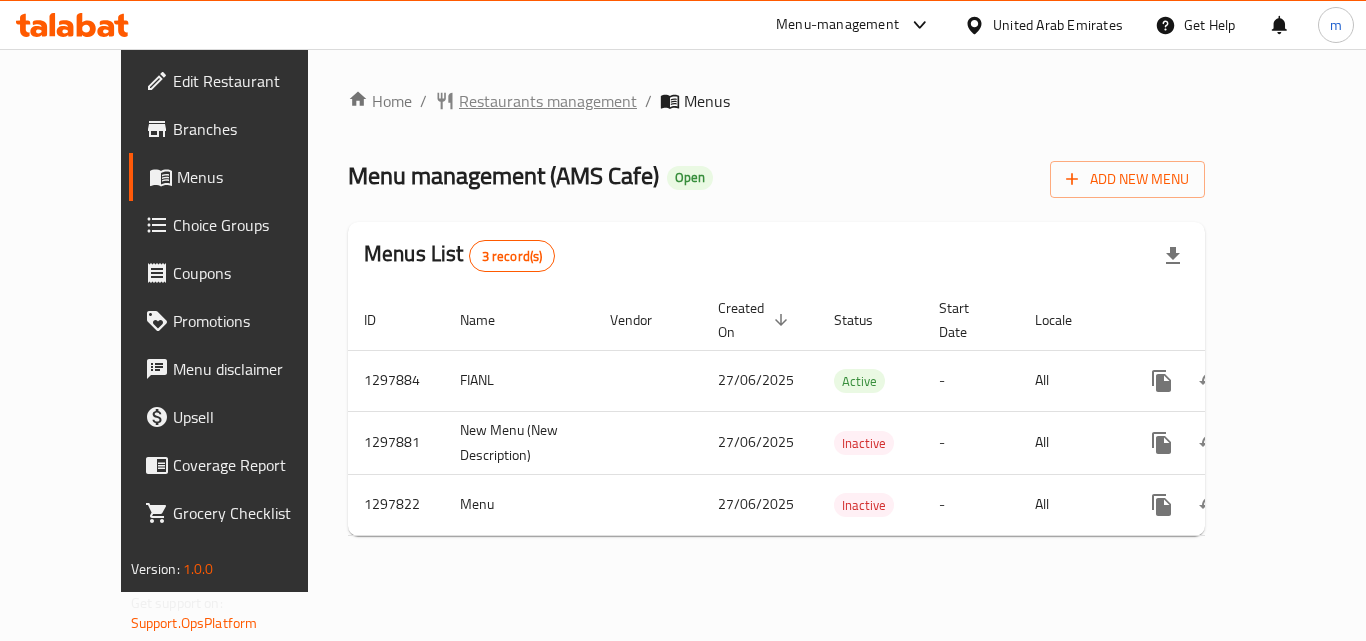 click on "Restaurants management" at bounding box center (548, 101) 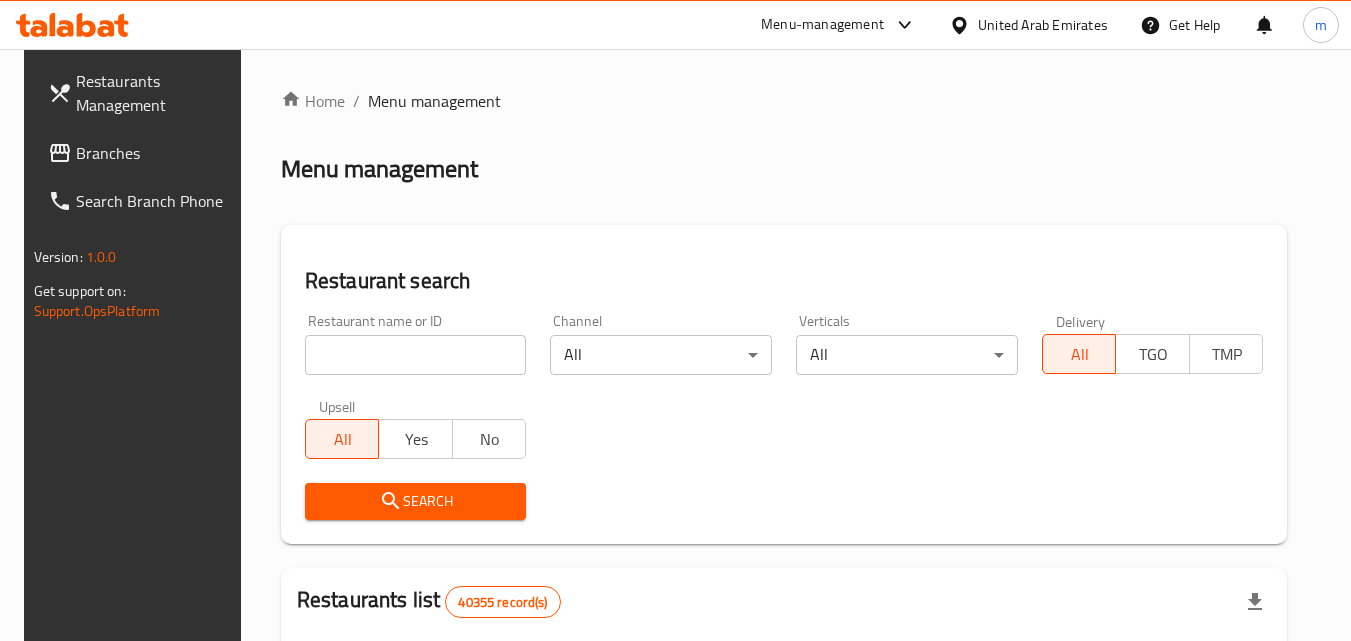 click at bounding box center (416, 355) 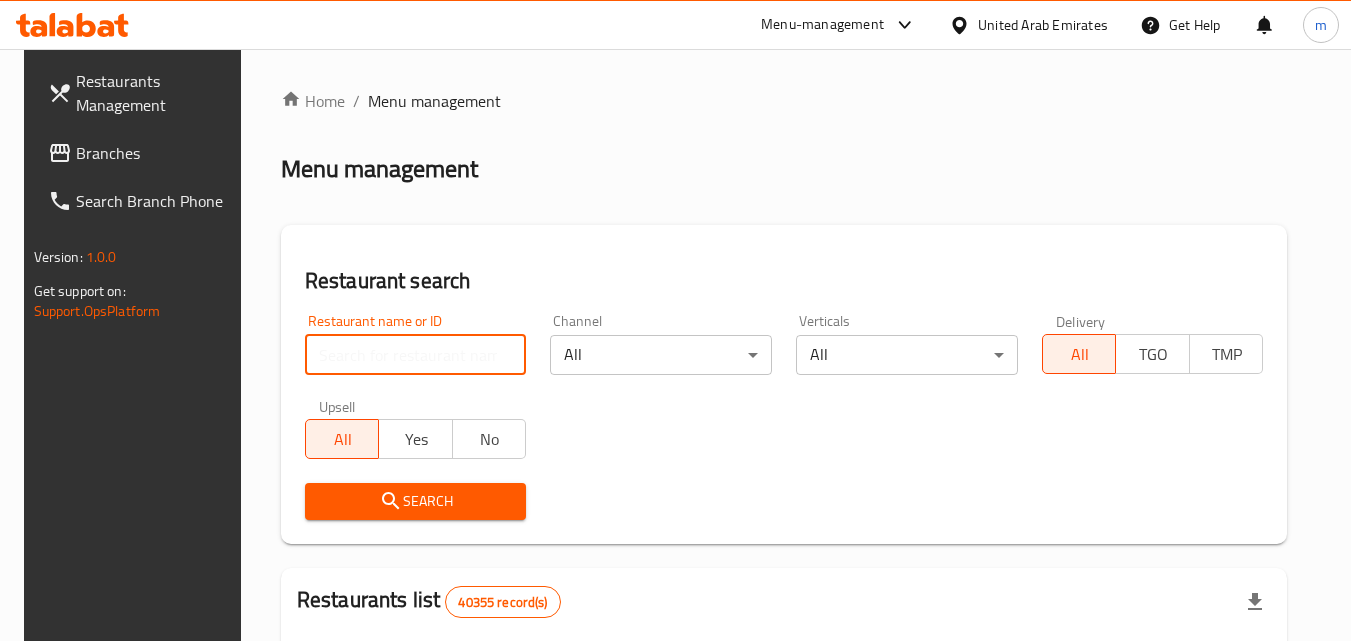 paste on "700636" 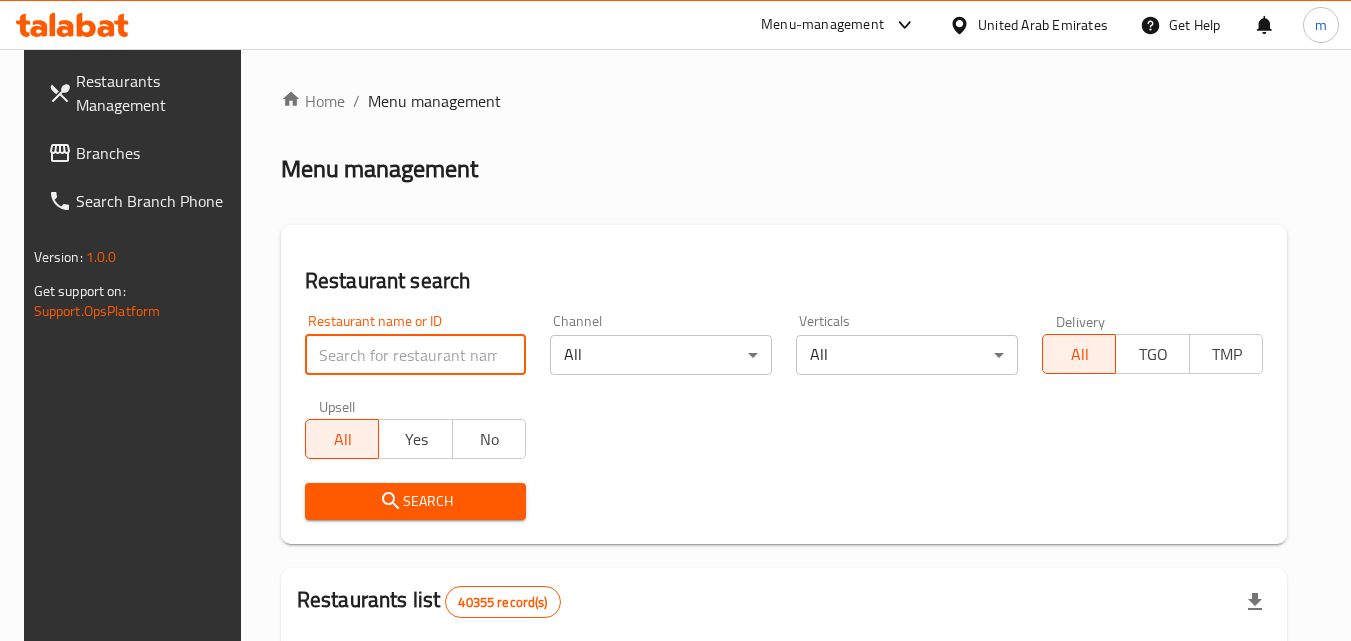 type on "700636" 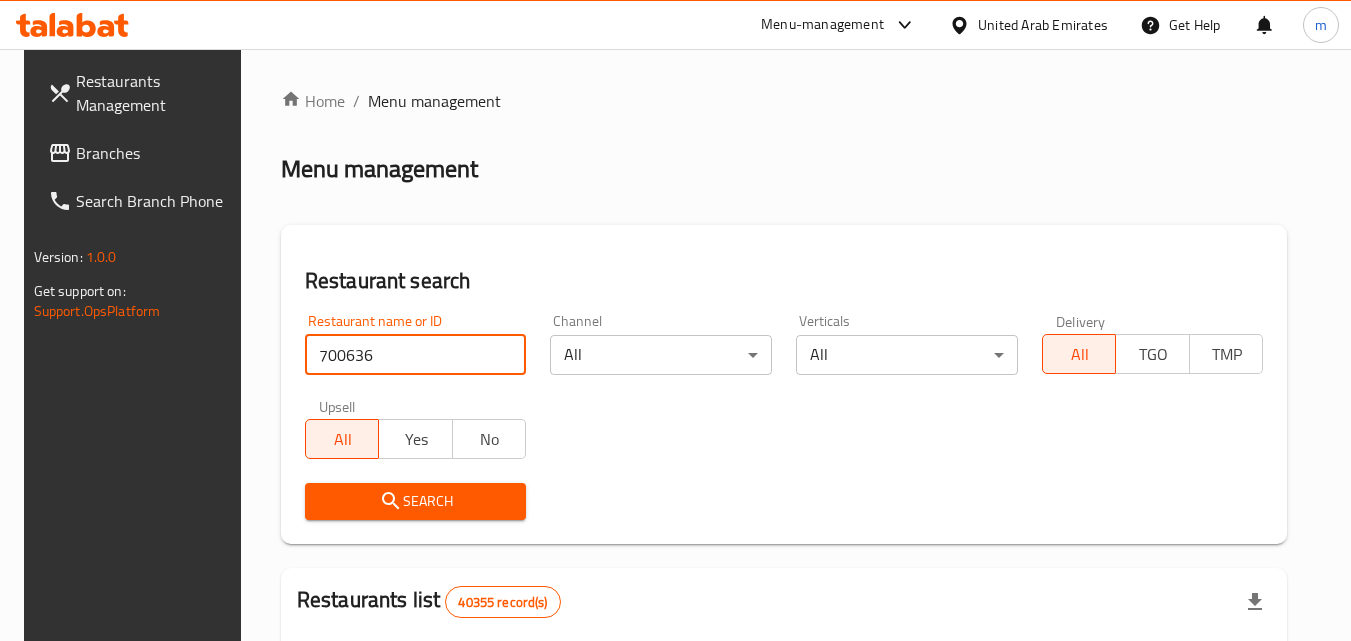 click on "Search" at bounding box center (416, 501) 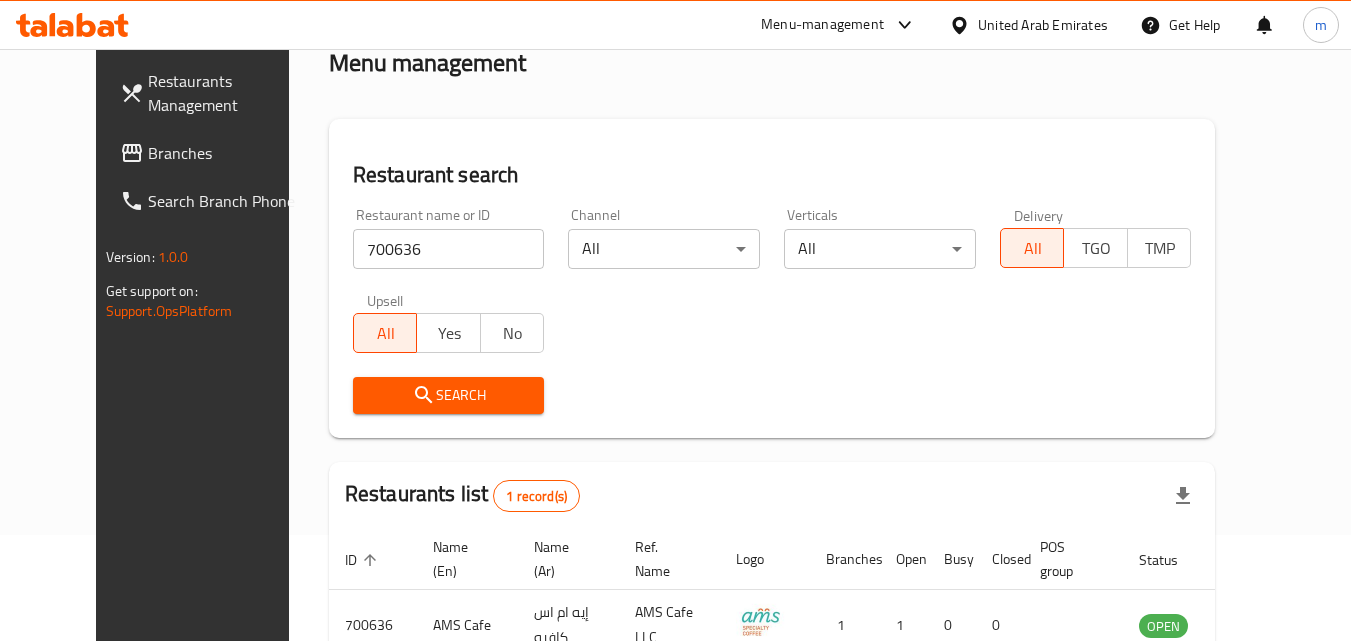 scroll, scrollTop: 234, scrollLeft: 0, axis: vertical 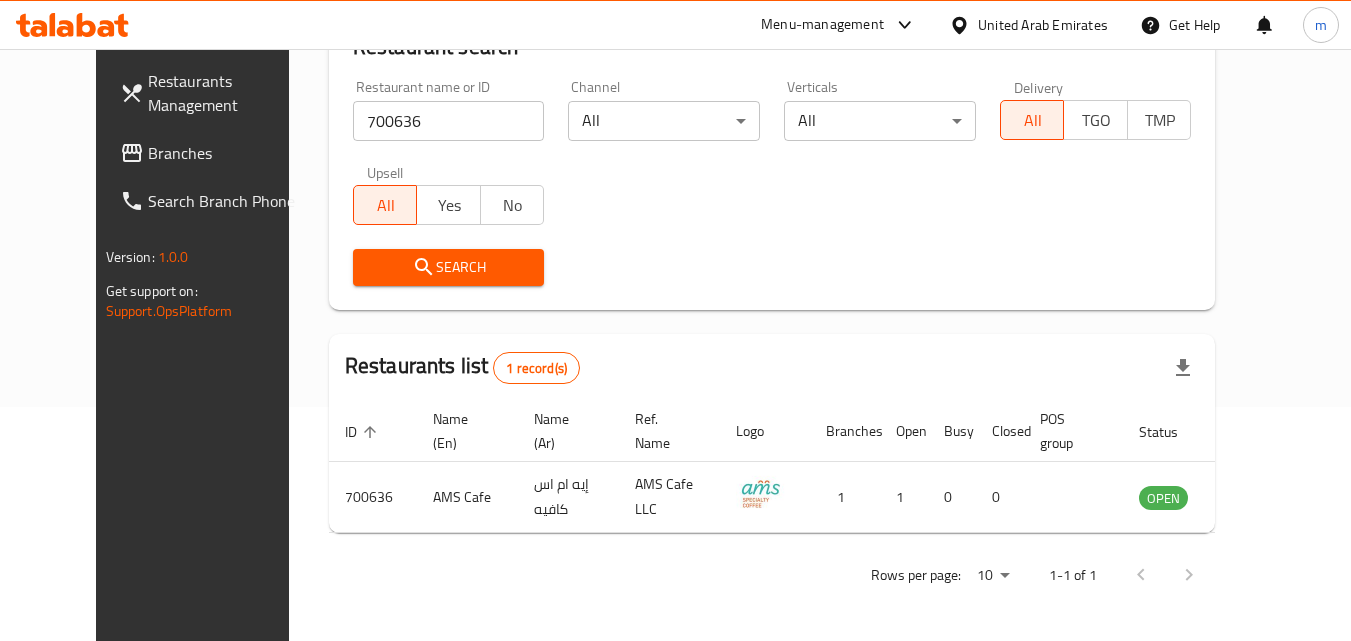click on "Branches" at bounding box center [227, 153] 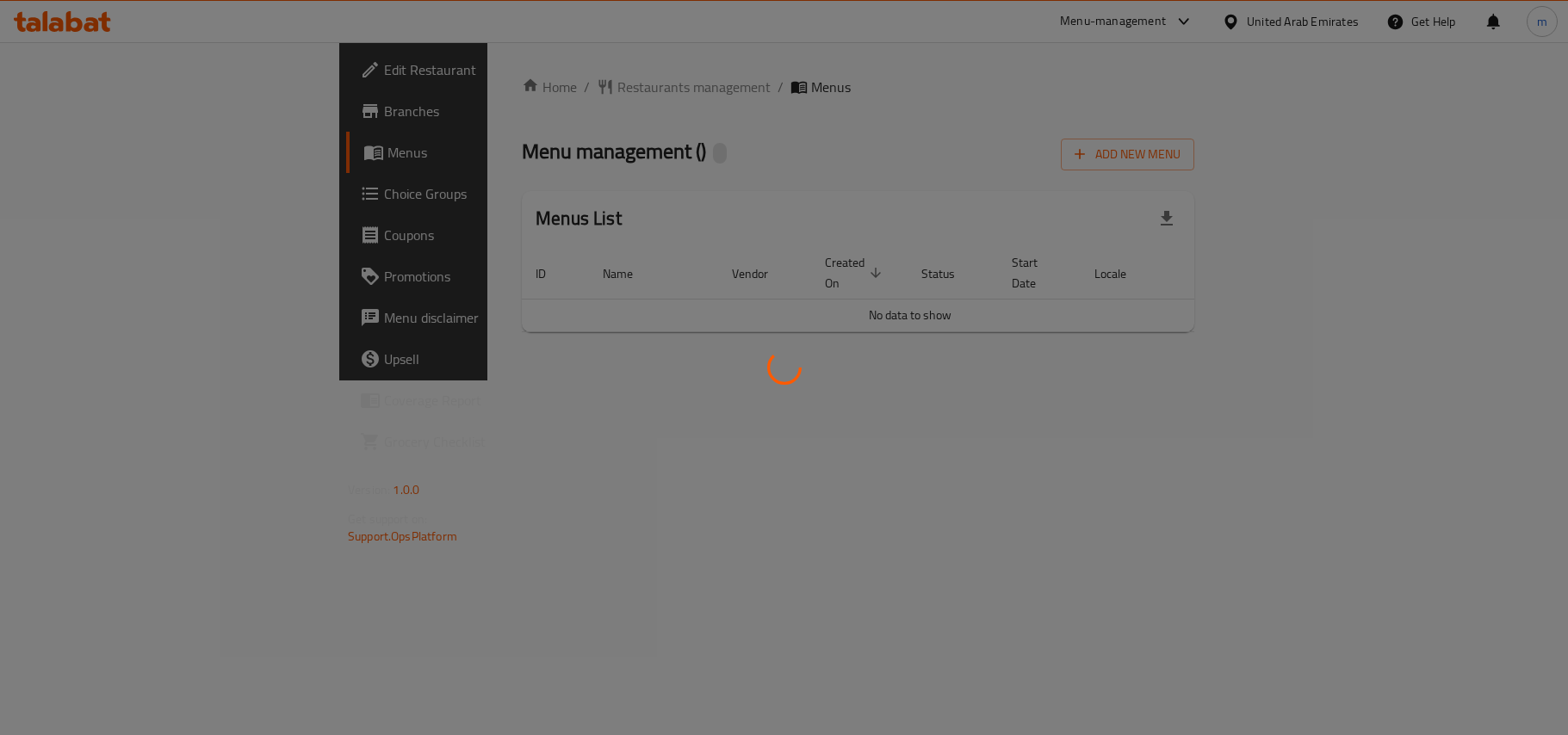 scroll, scrollTop: 0, scrollLeft: 0, axis: both 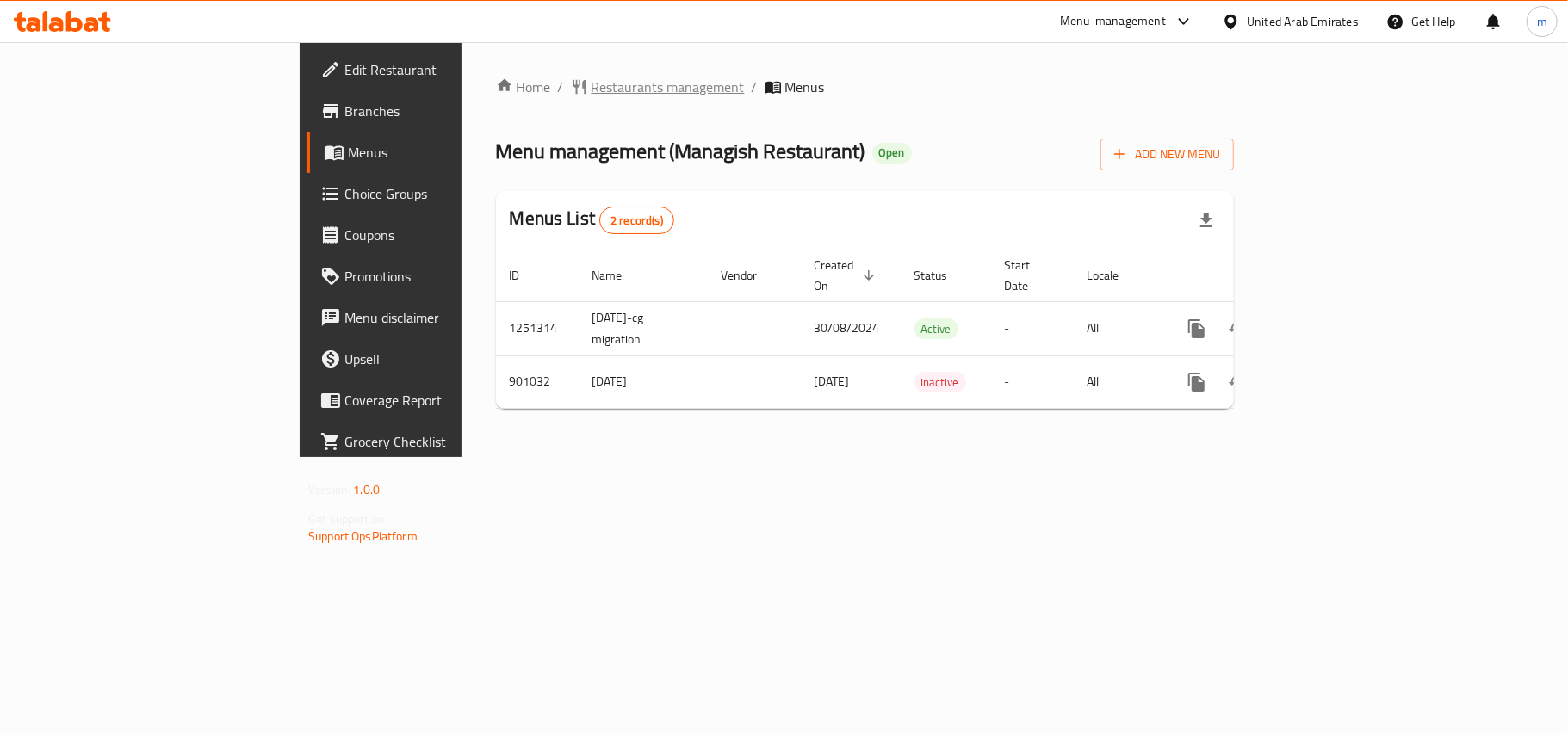 click on "Restaurants management" at bounding box center (668, 87) 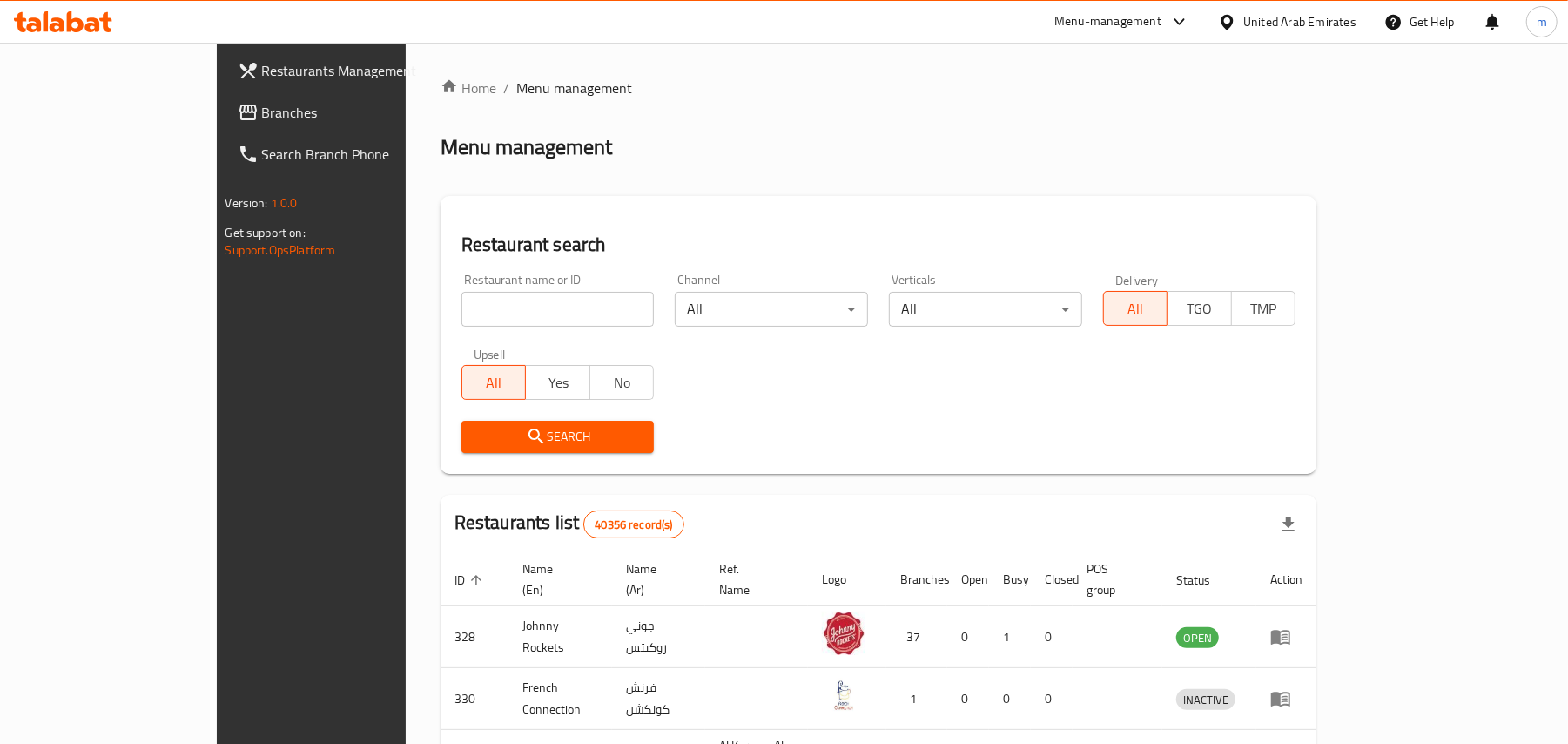 click at bounding box center (558, 309) 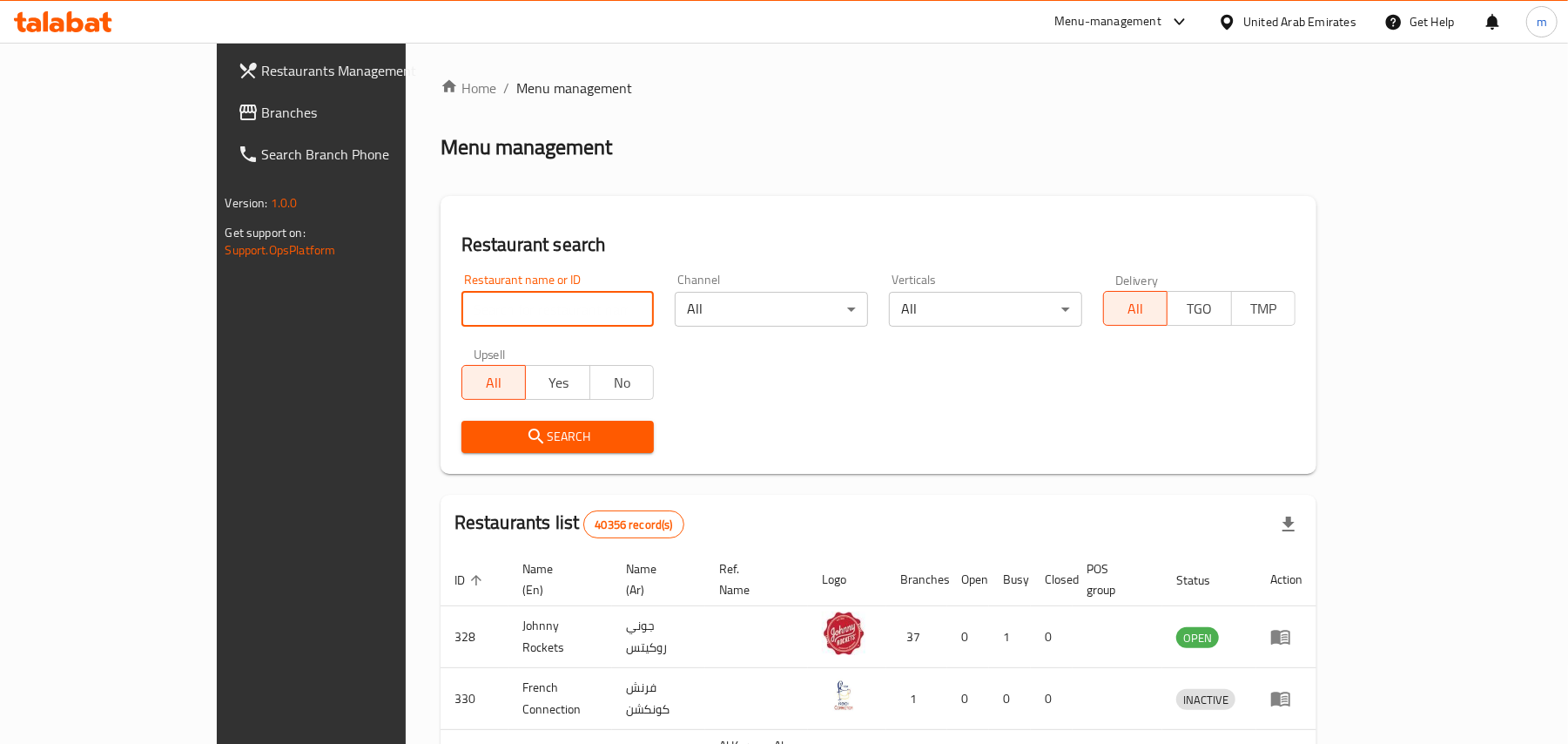 paste on "658228" 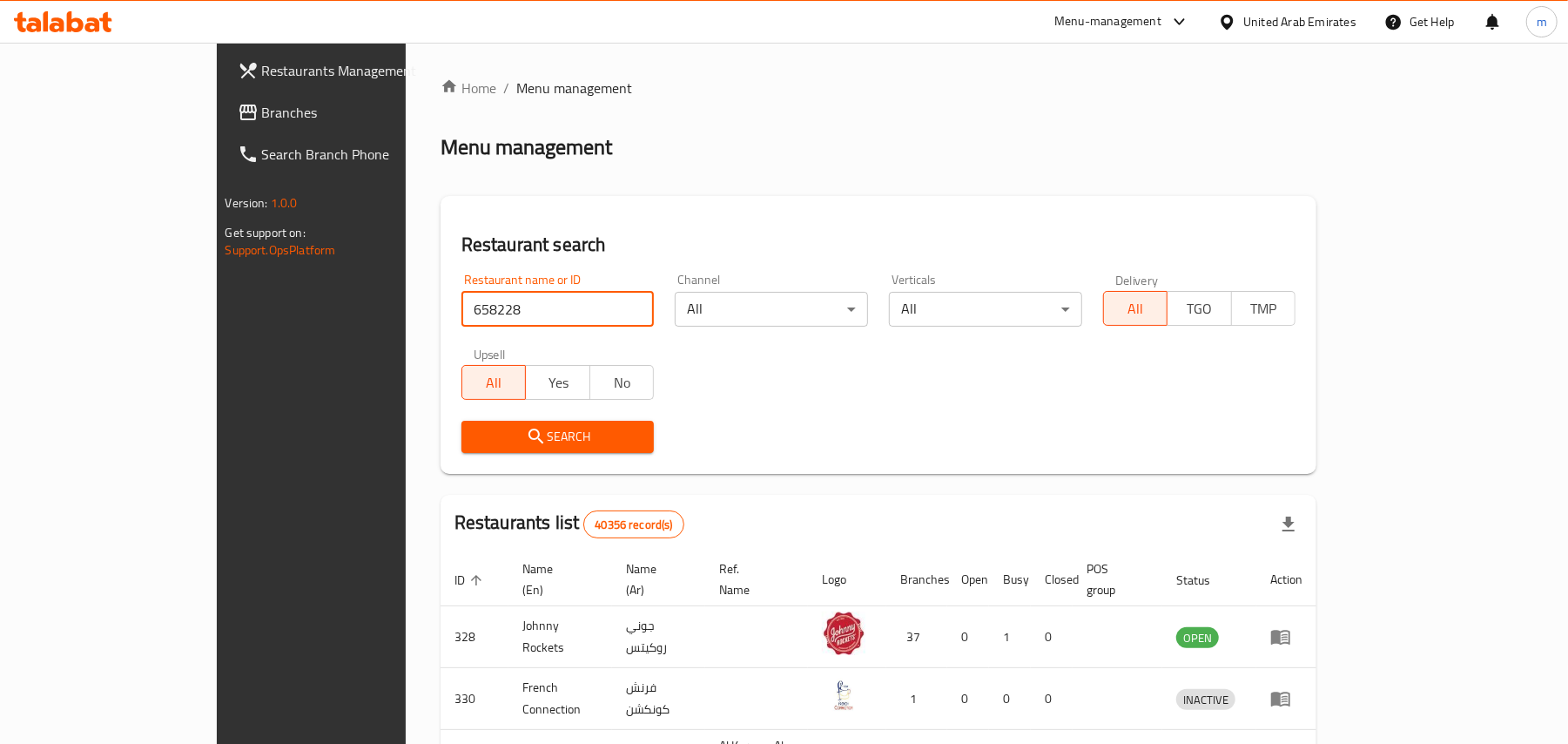 type on "658228" 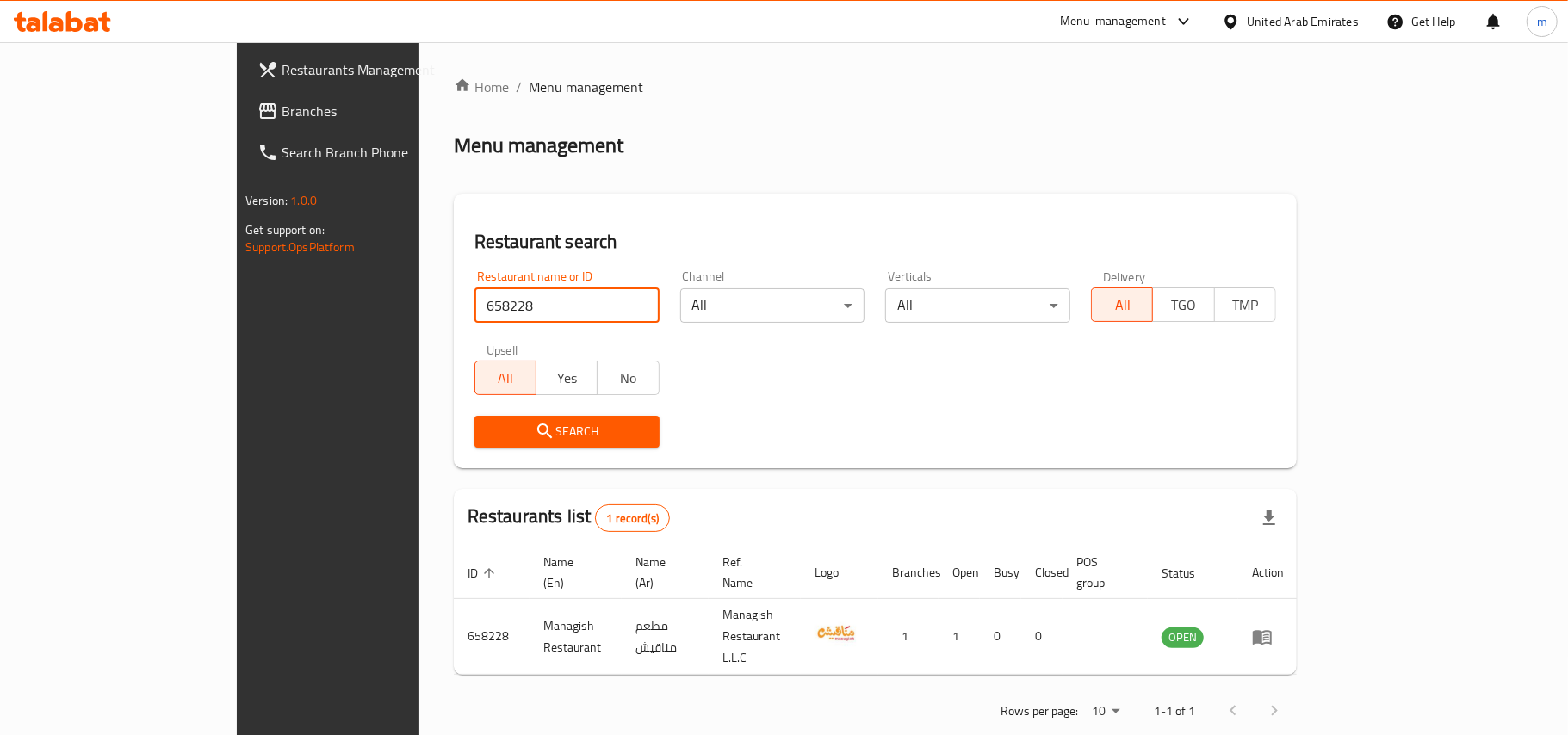 click on "Branches" at bounding box center [383, 111] 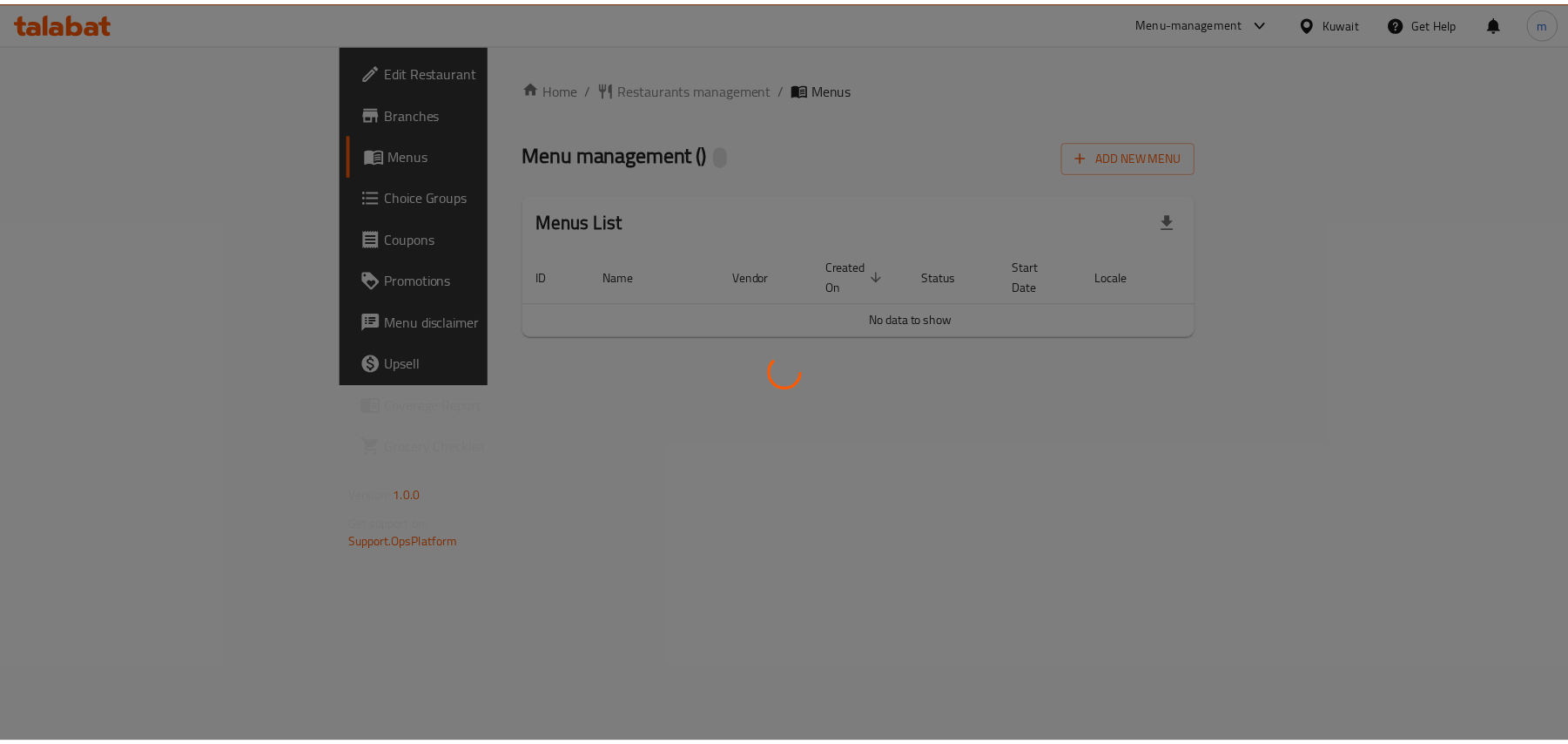 scroll, scrollTop: 0, scrollLeft: 0, axis: both 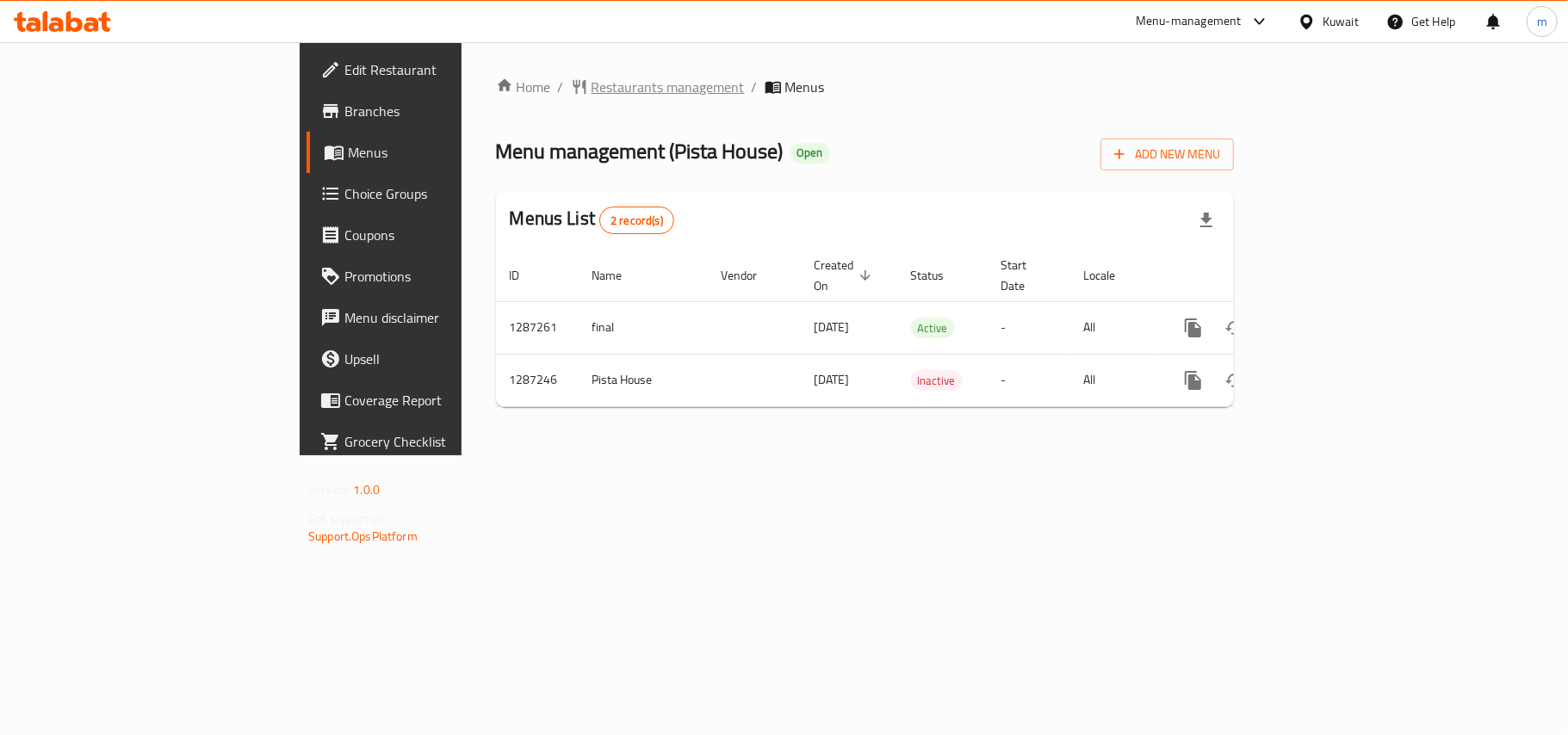click on "Restaurants management" at bounding box center [668, 87] 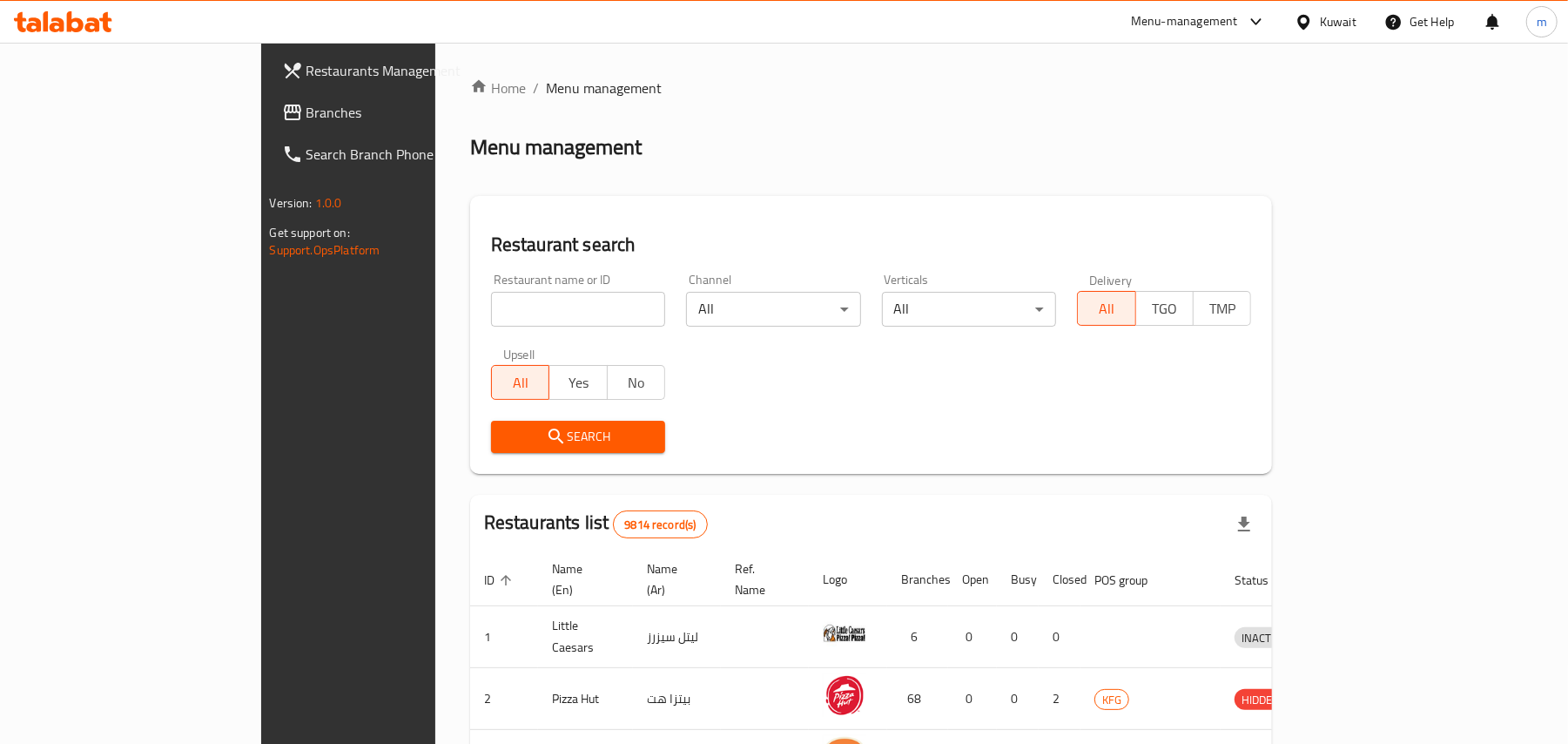 click at bounding box center (578, 309) 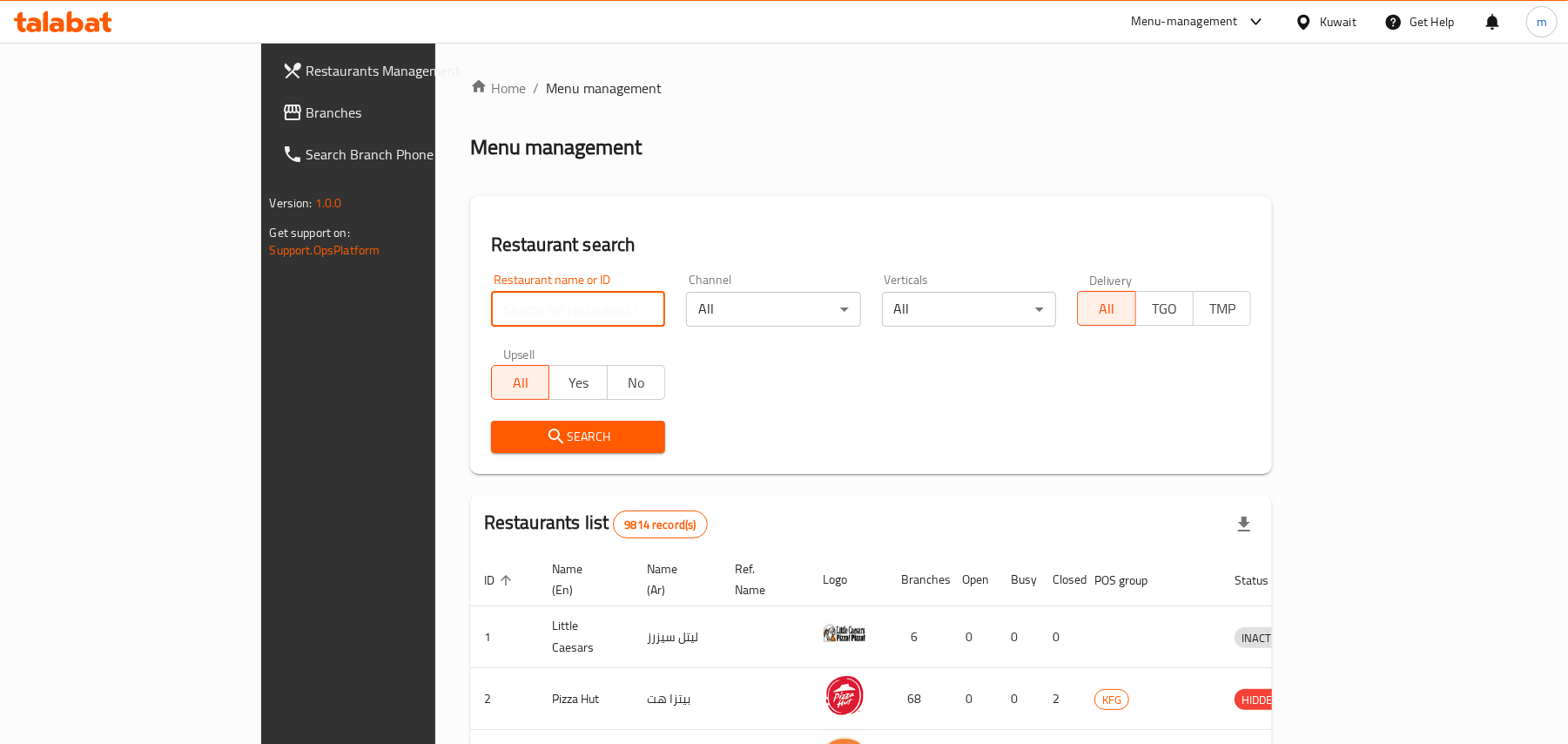 paste on "696621" 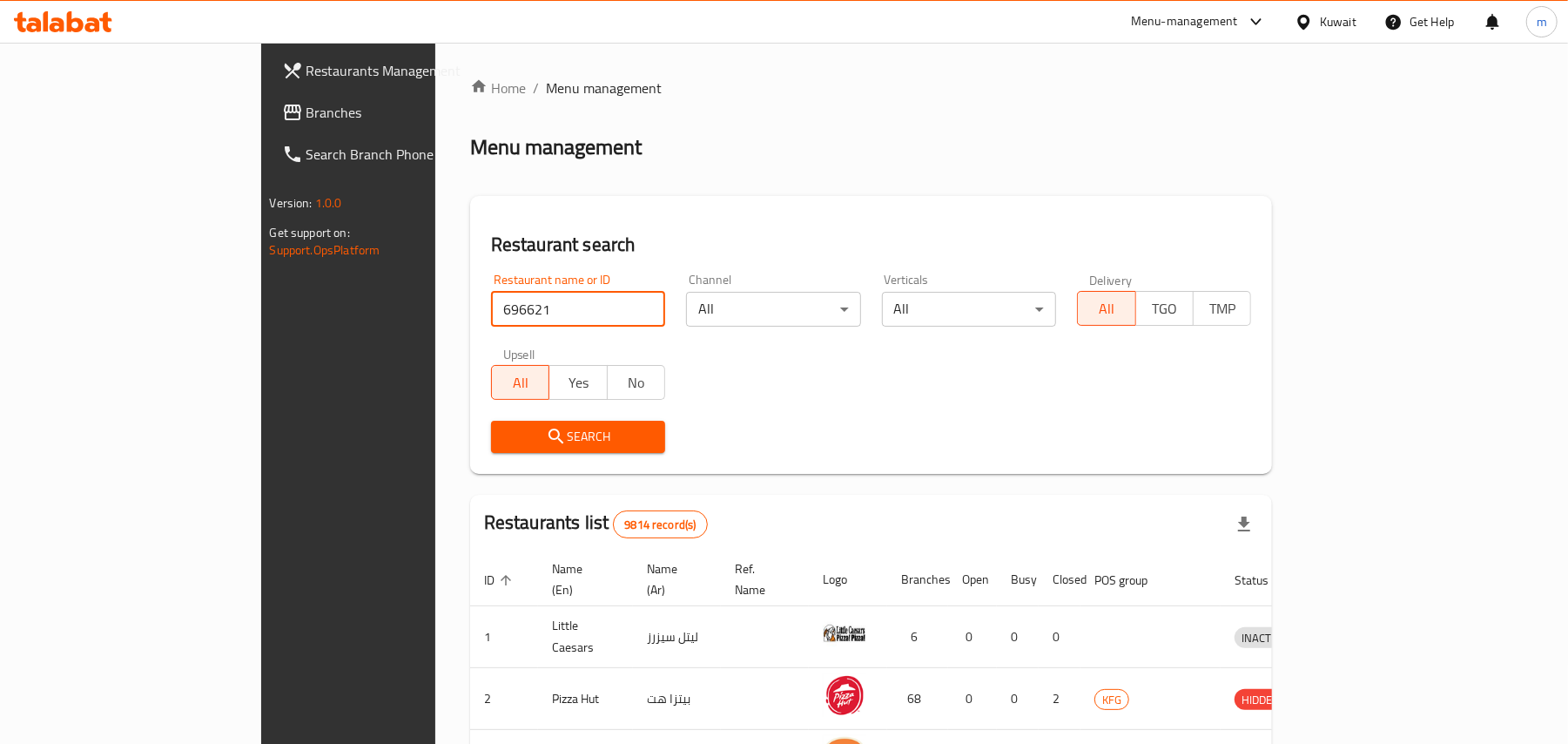 type on "696621" 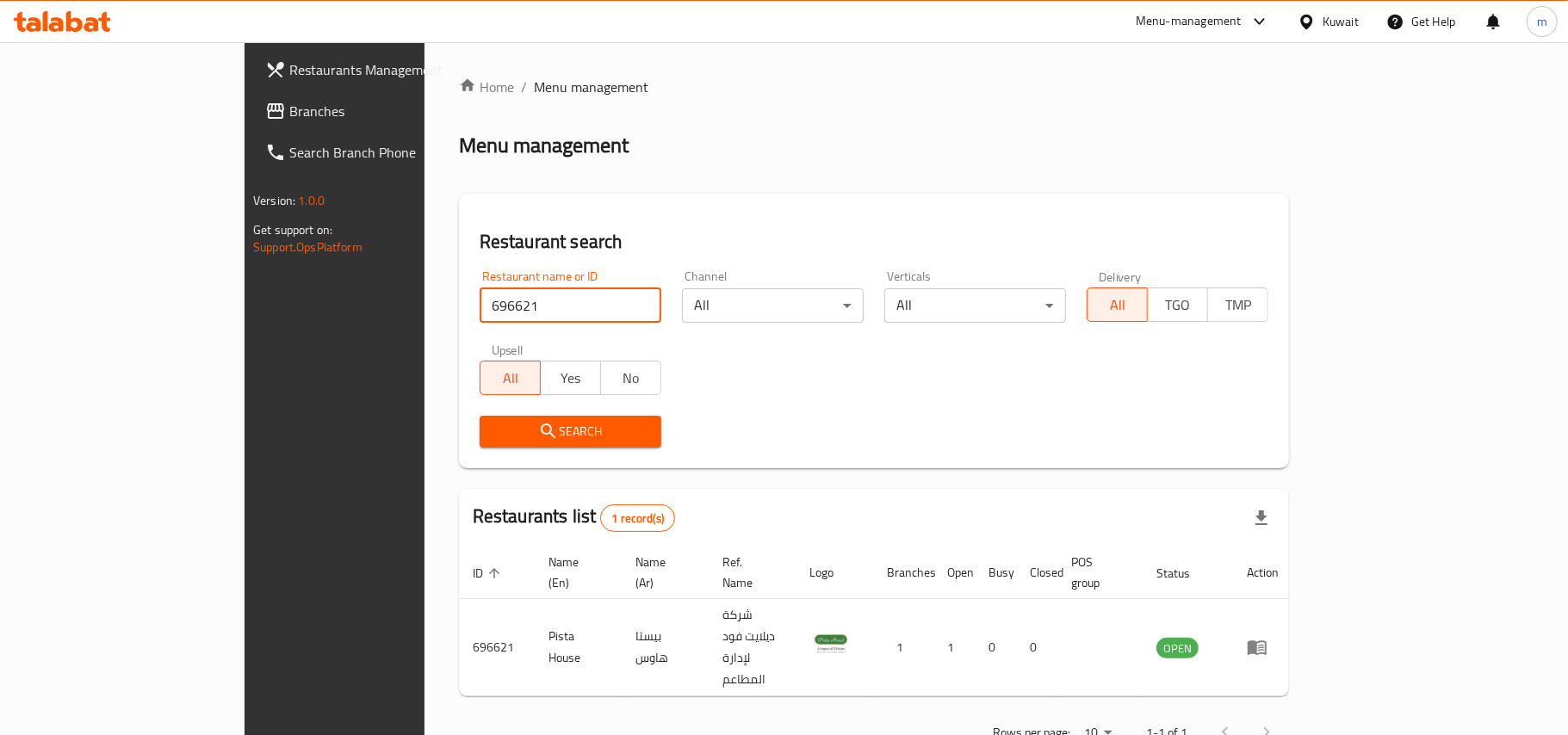 click on "Kuwait" at bounding box center [1341, 22] 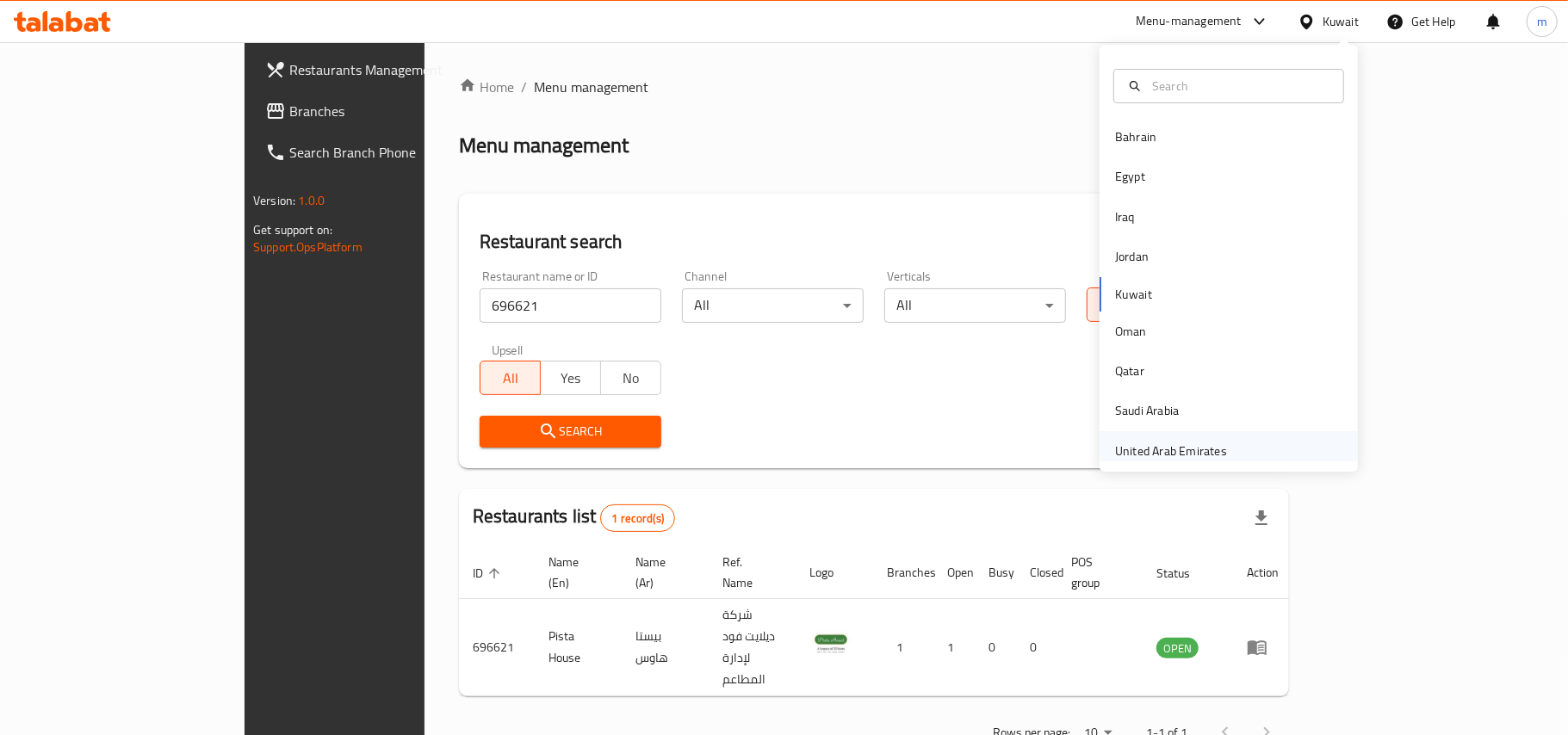 click on "United Arab Emirates" at bounding box center [1171, 451] 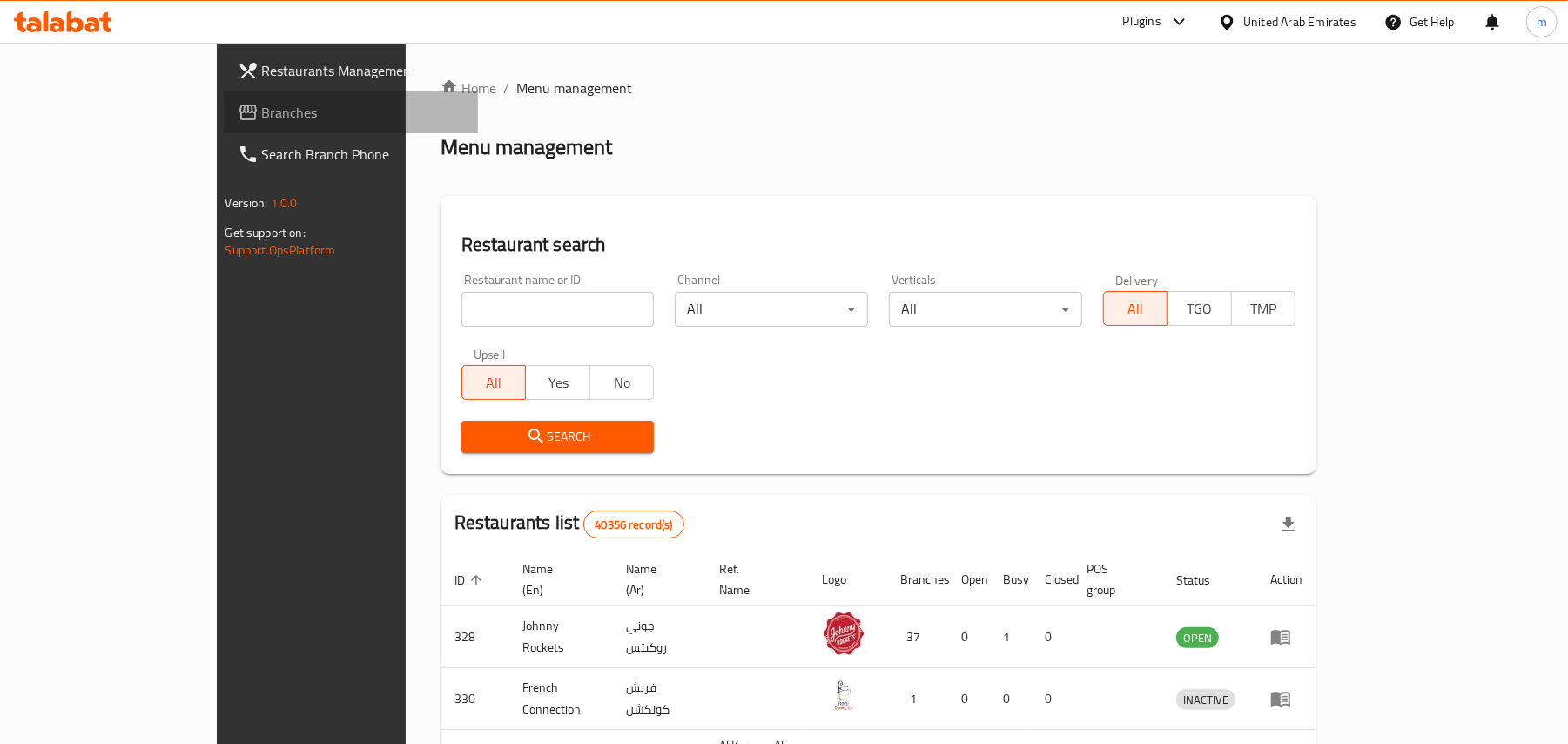 click on "Branches" at bounding box center [363, 112] 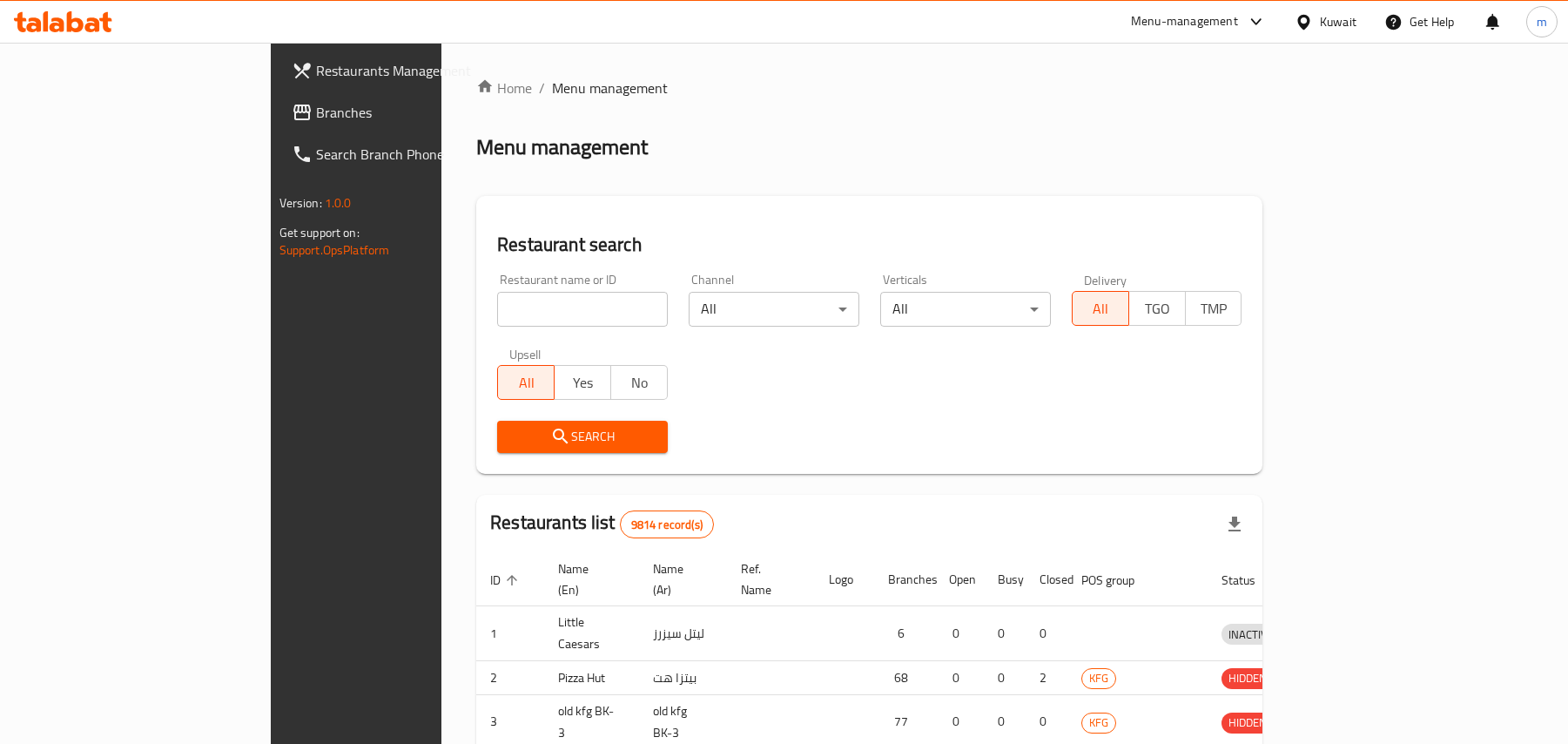 scroll, scrollTop: 0, scrollLeft: 0, axis: both 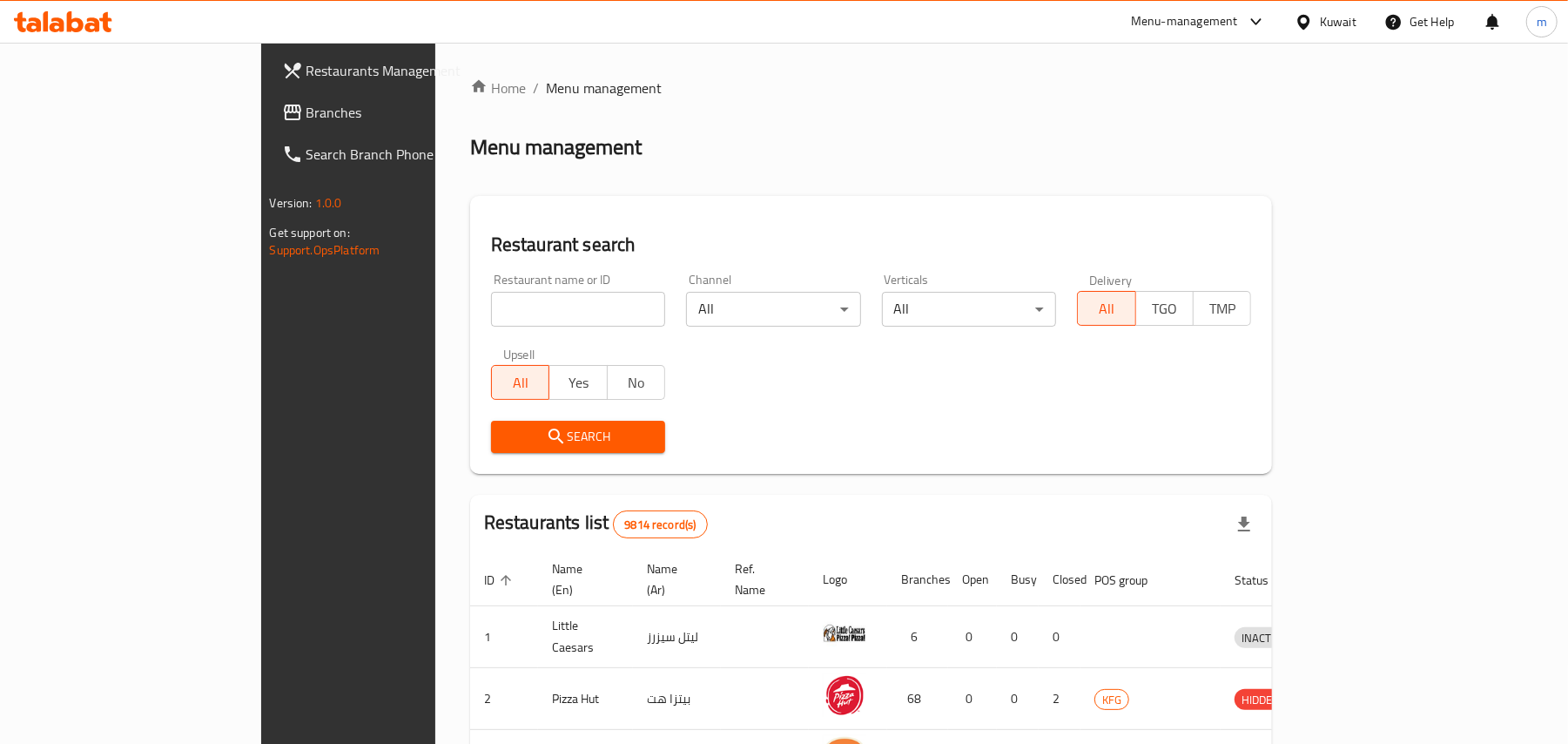 click on "Branches" at bounding box center (407, 112) 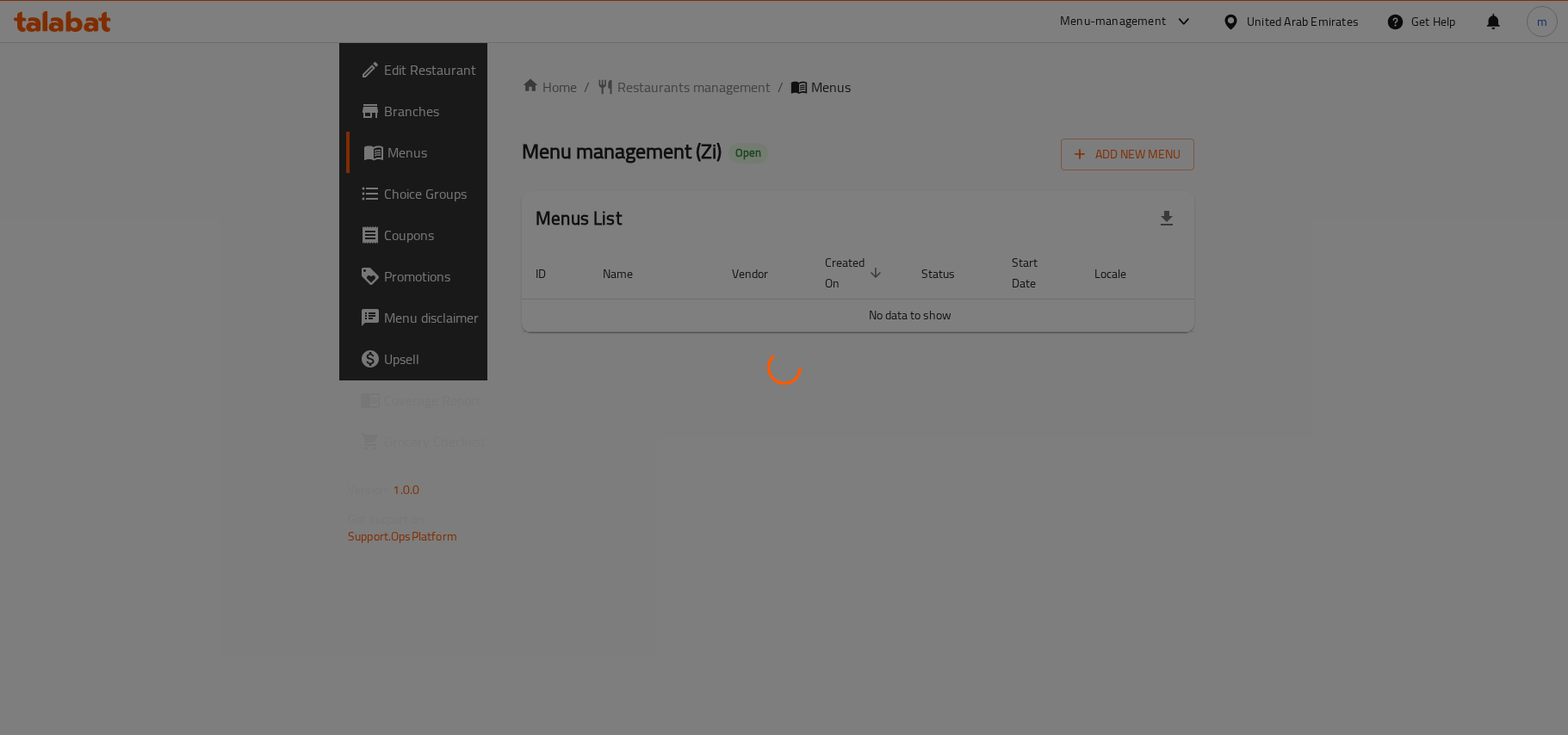 scroll, scrollTop: 0, scrollLeft: 0, axis: both 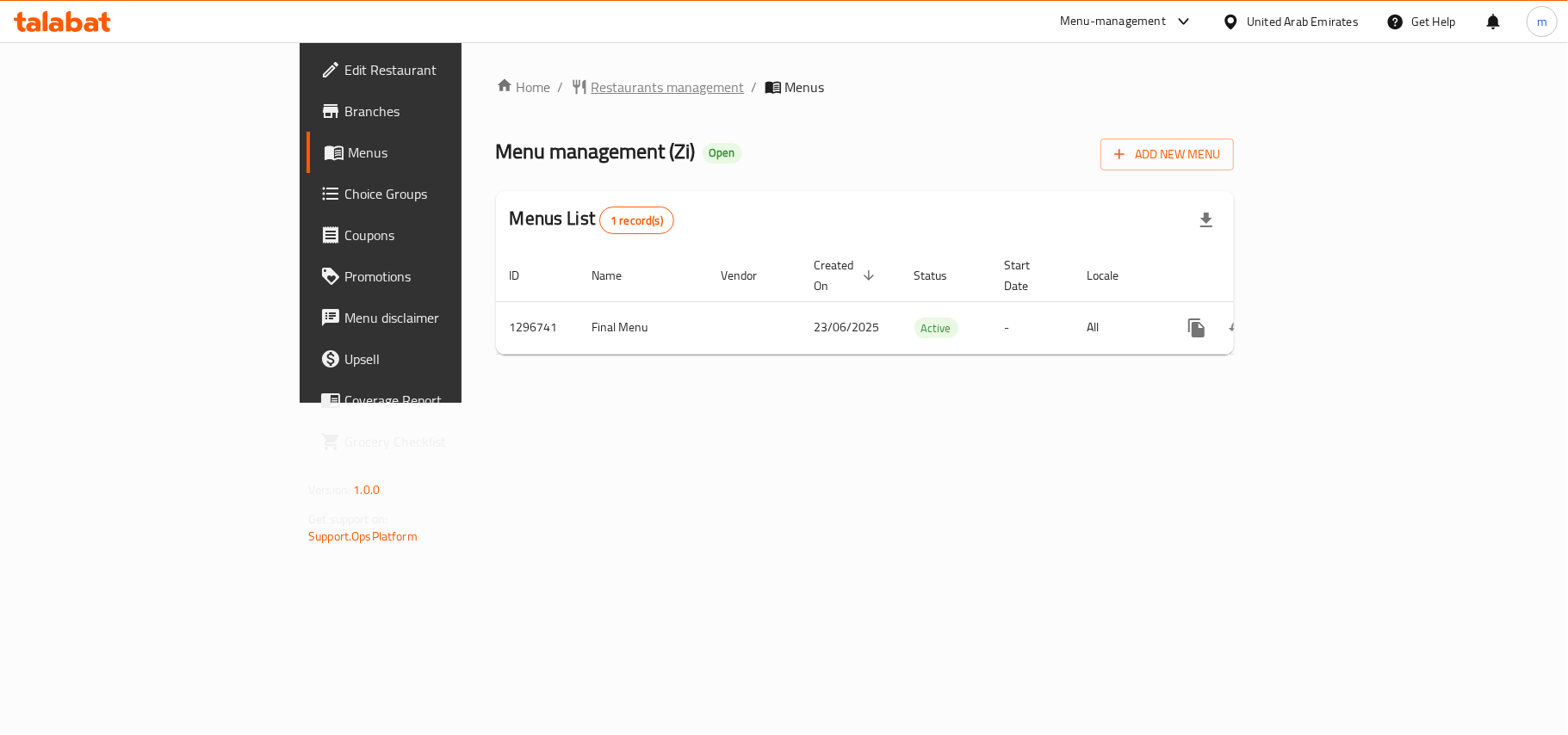 click on "Restaurants management" at bounding box center (668, 87) 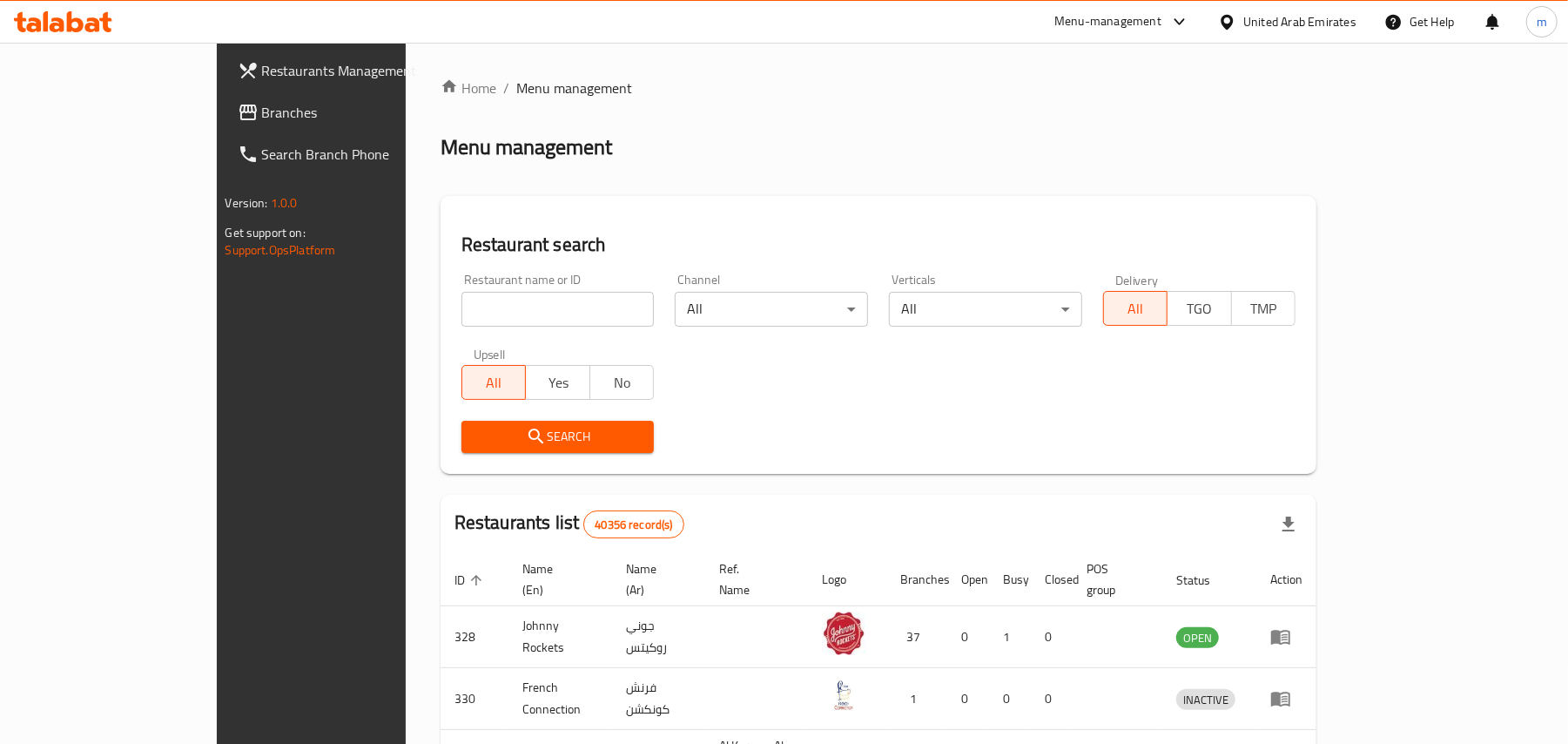 click at bounding box center [558, 309] 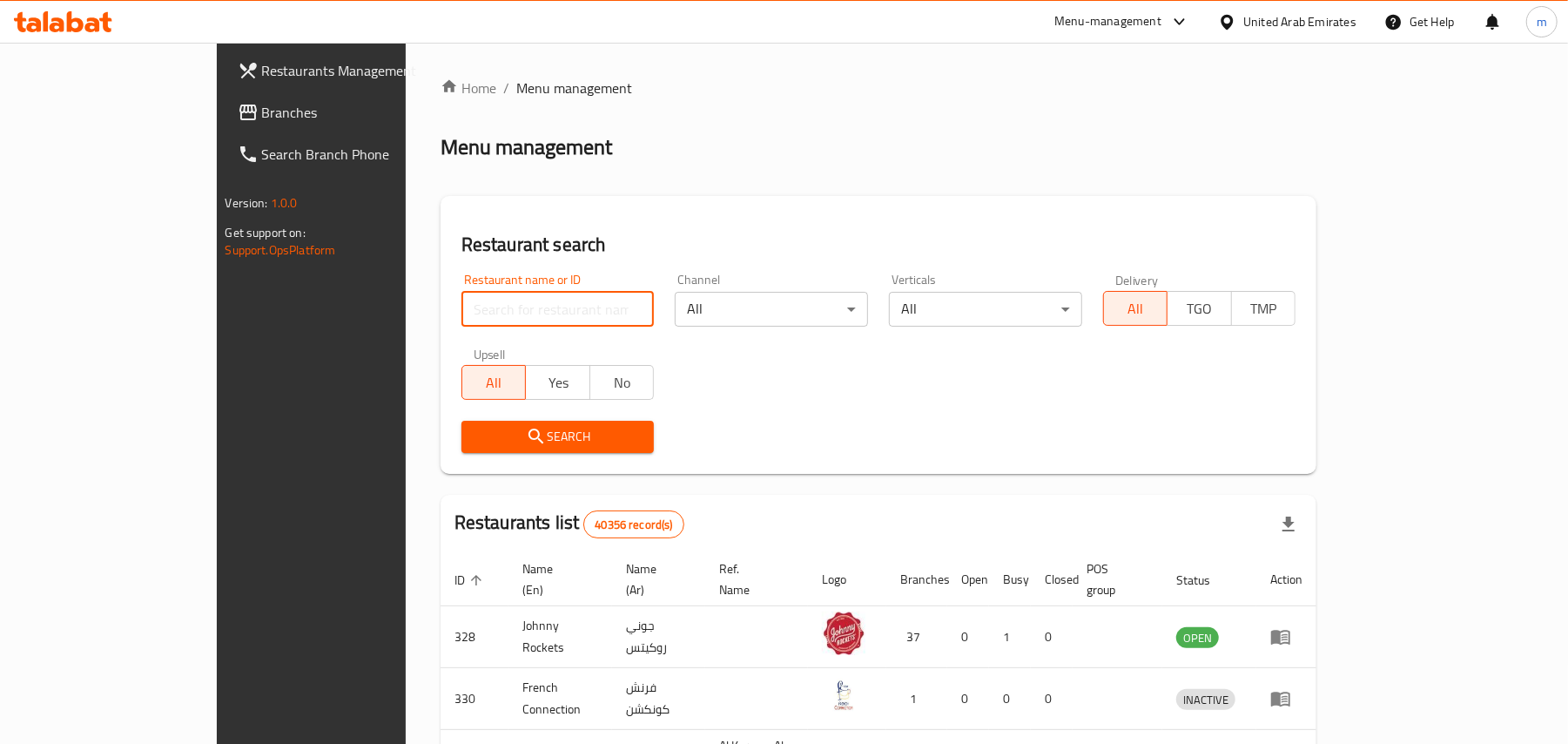 paste on "700190" 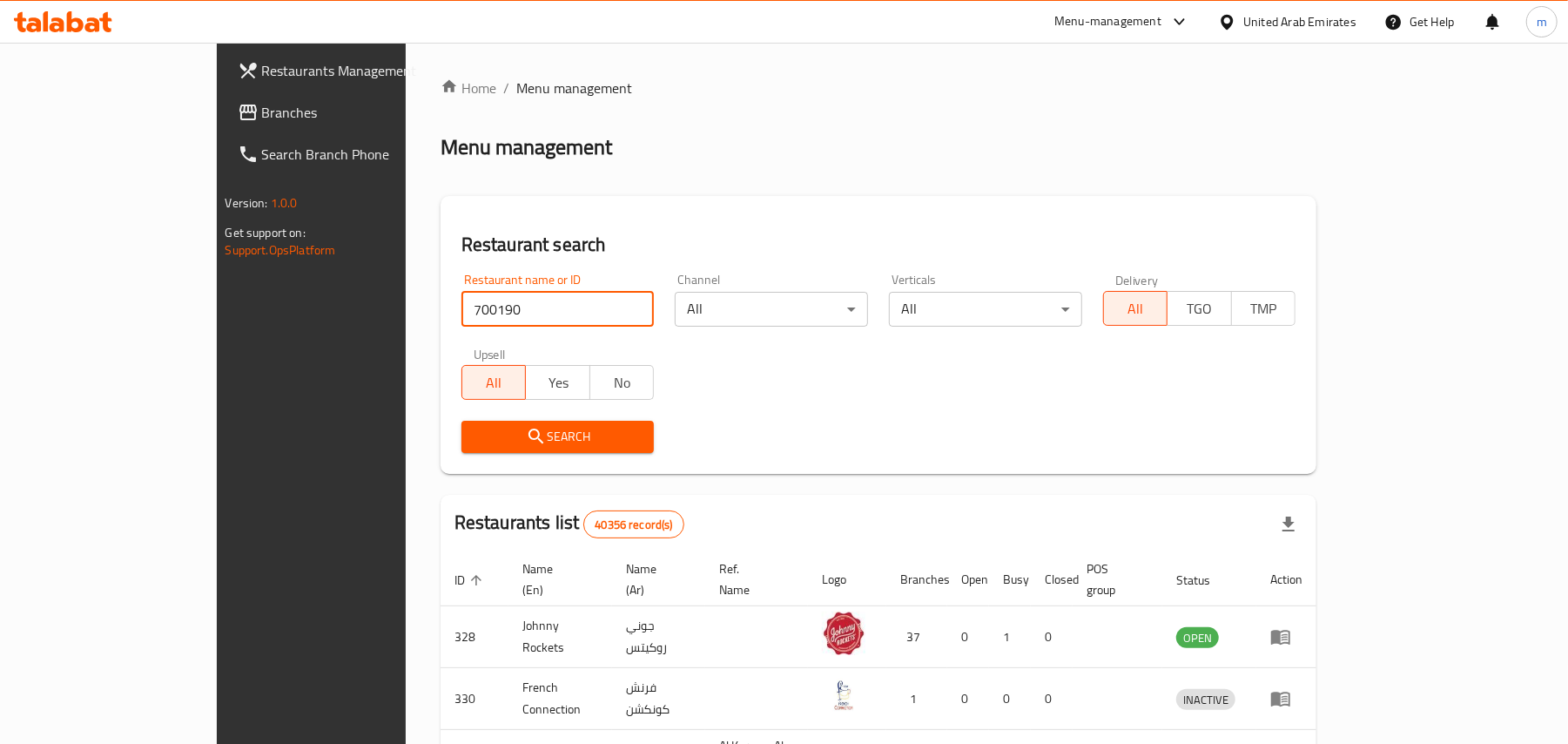 type on "700190" 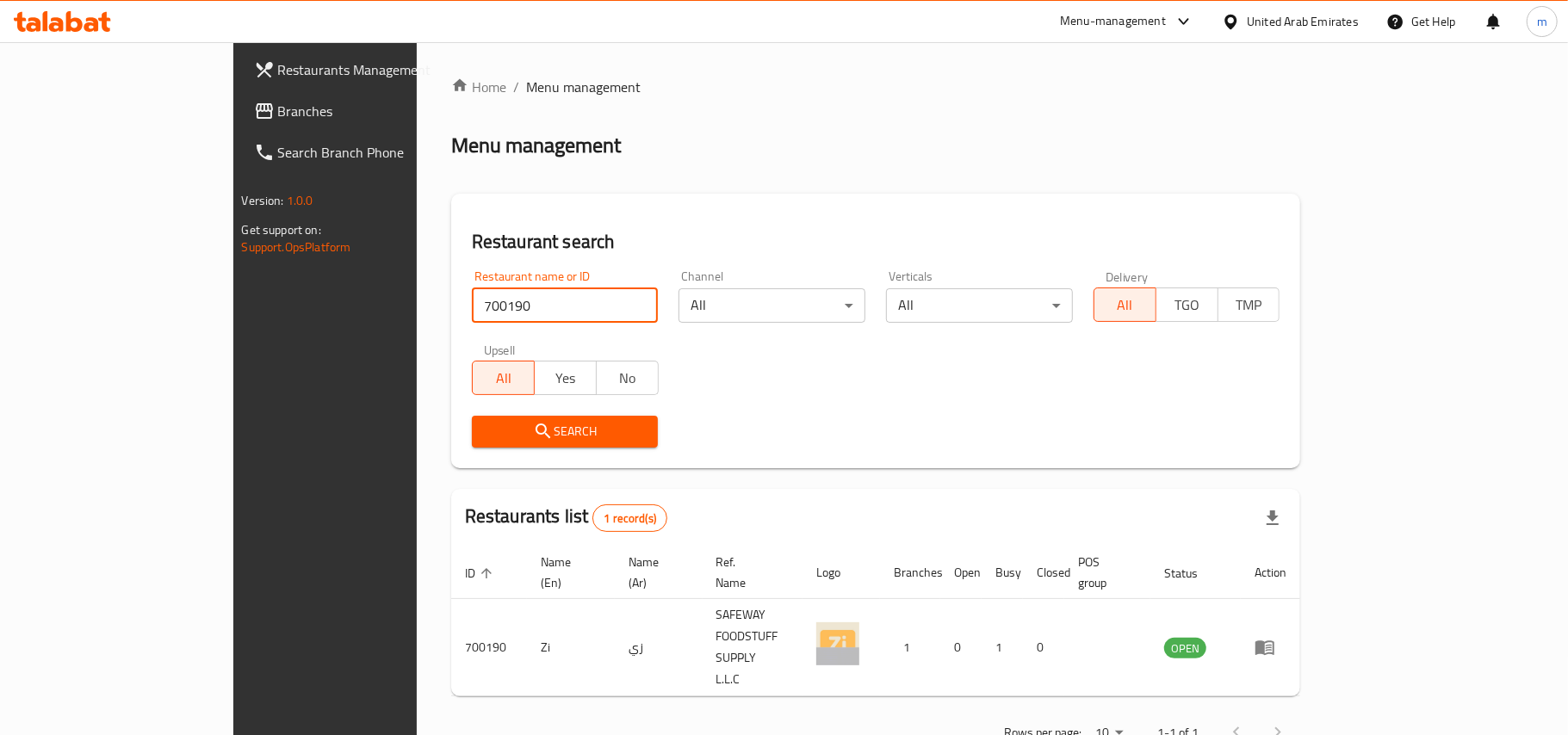 click on "Branches" at bounding box center [380, 111] 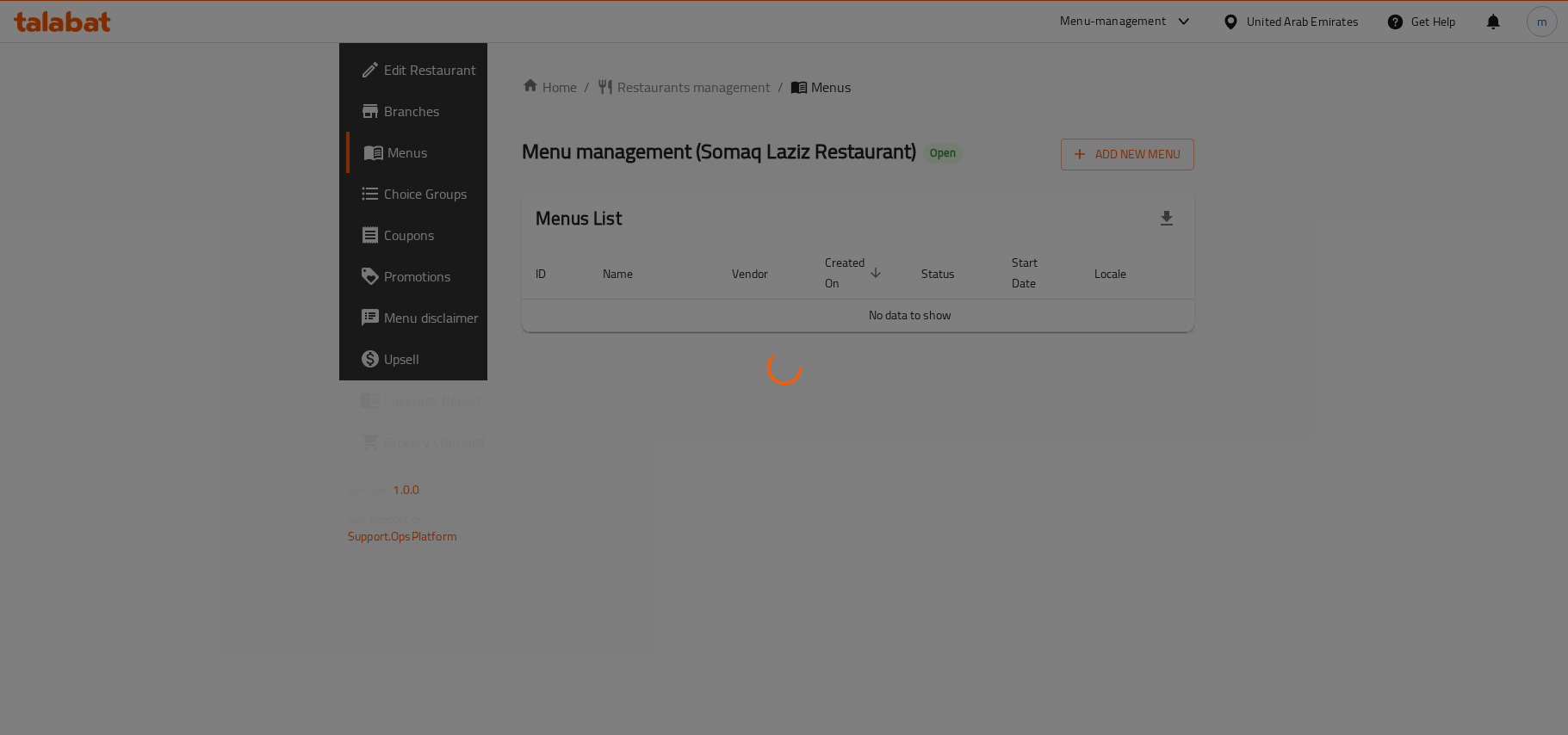 scroll, scrollTop: 0, scrollLeft: 0, axis: both 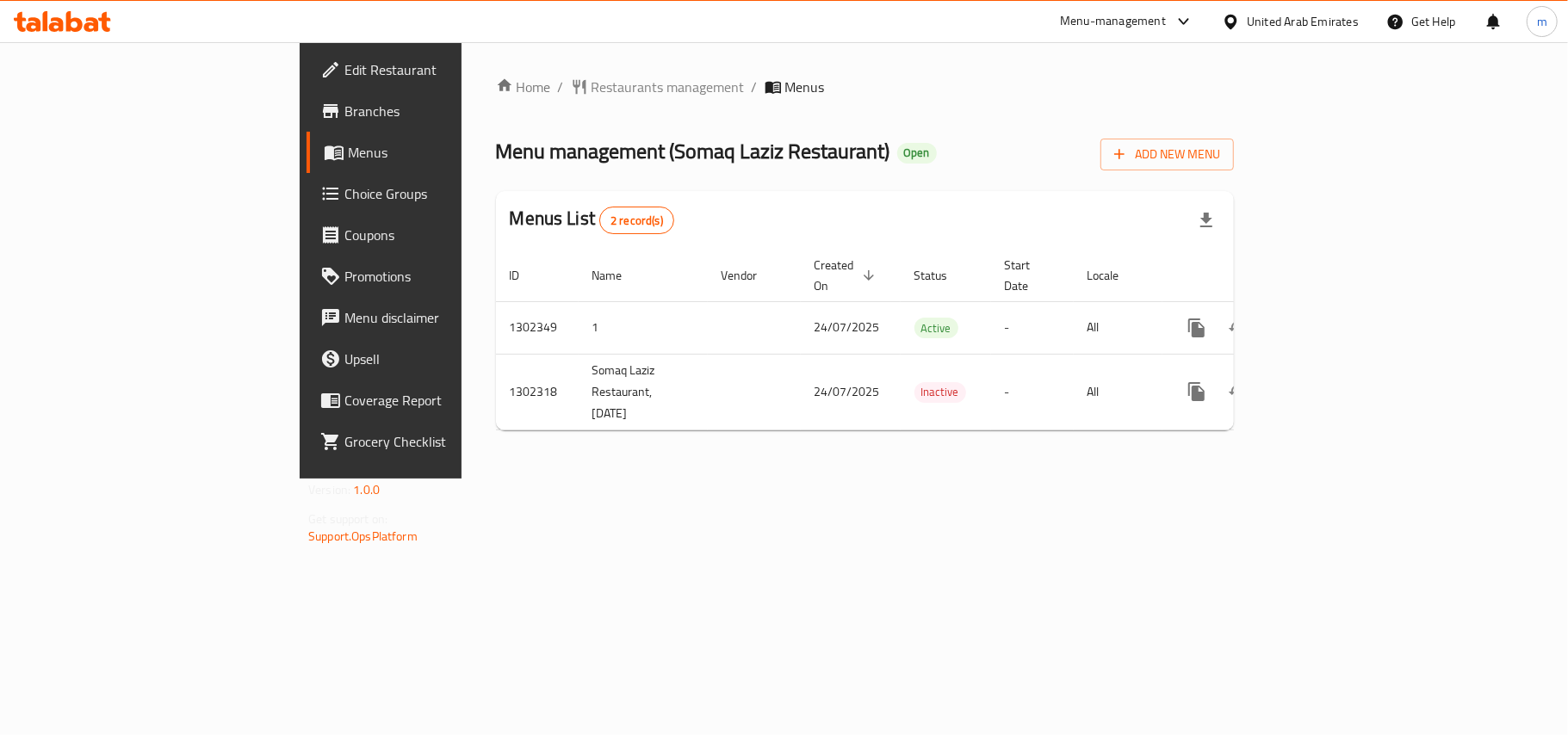 click at bounding box center (784, 368) 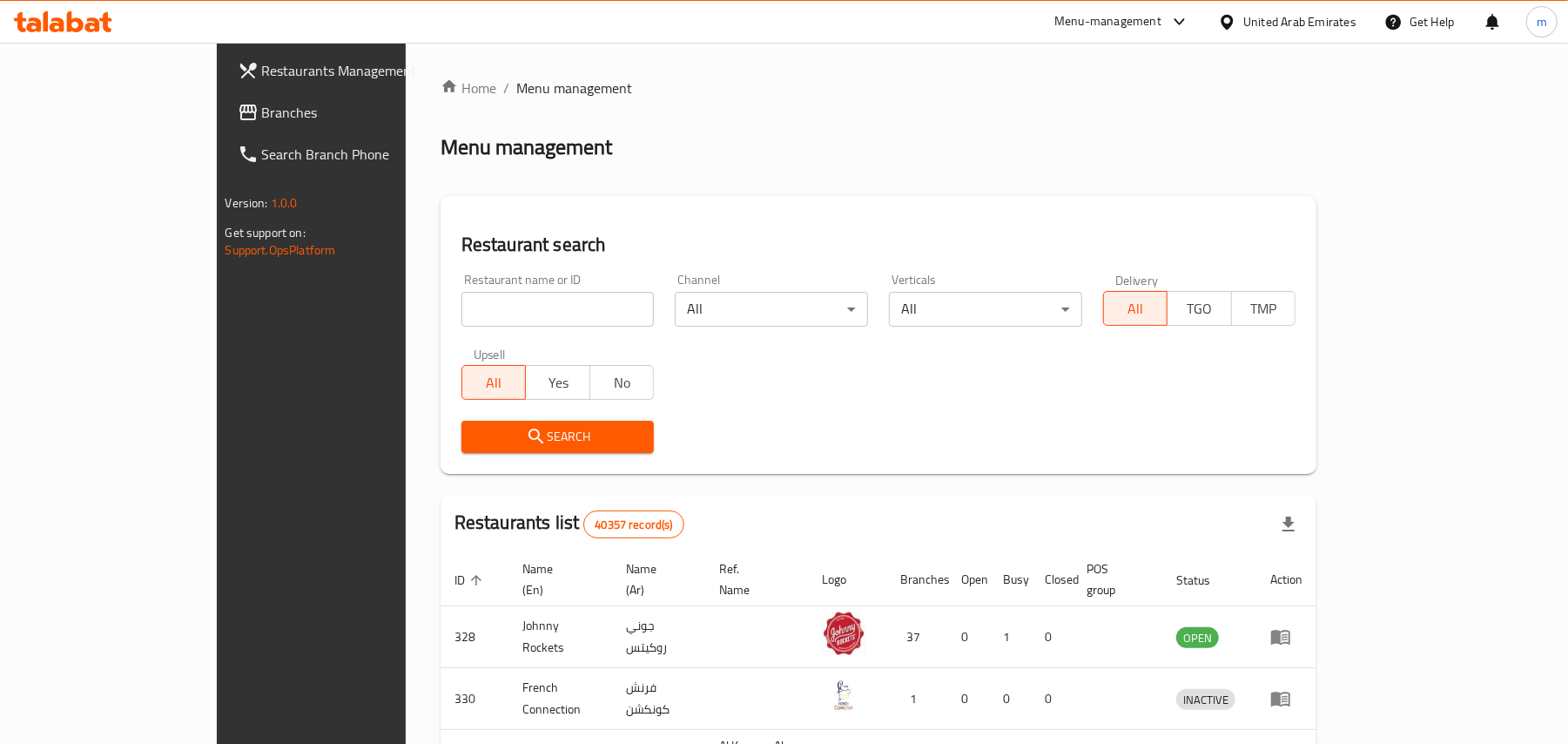click at bounding box center [558, 309] 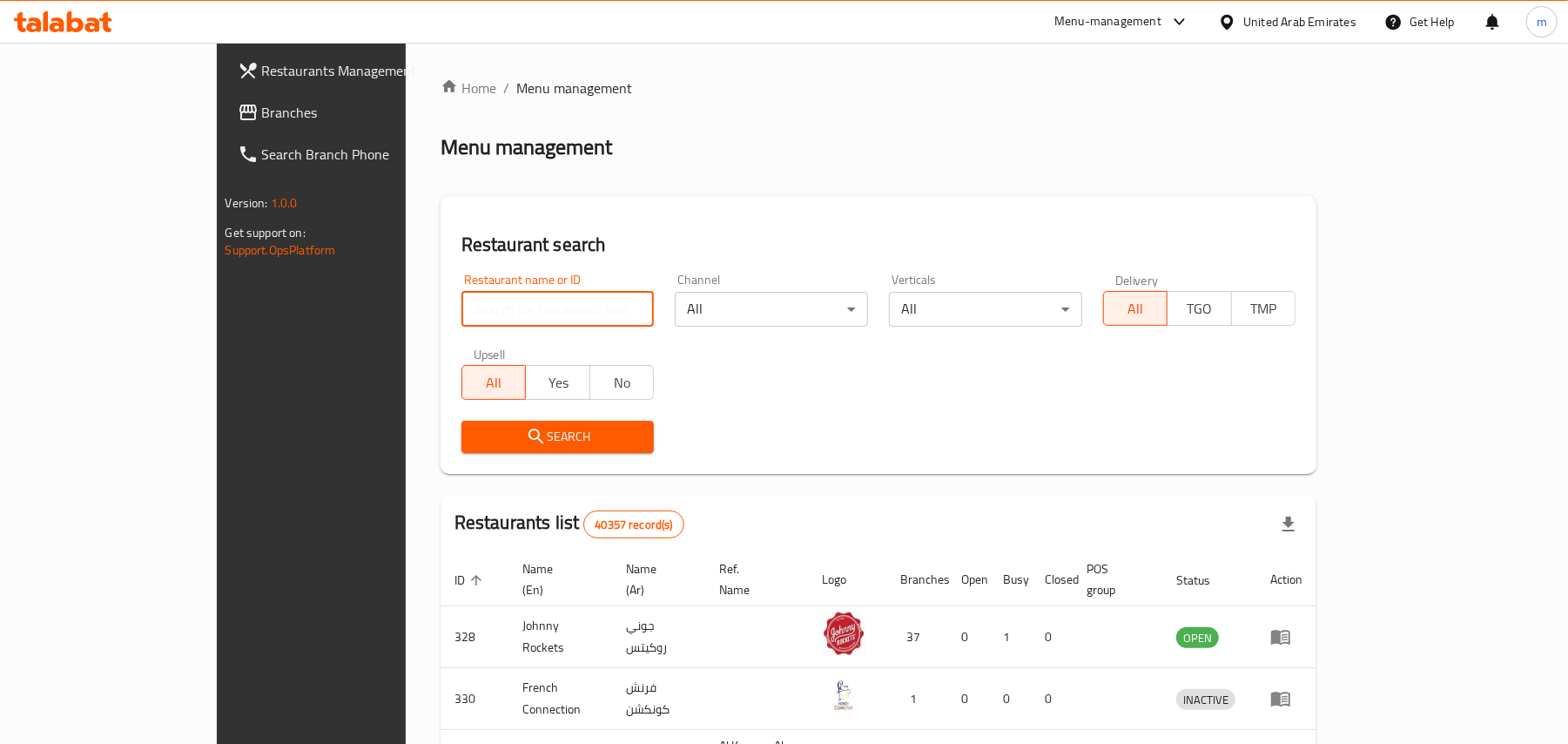 paste on "702386" 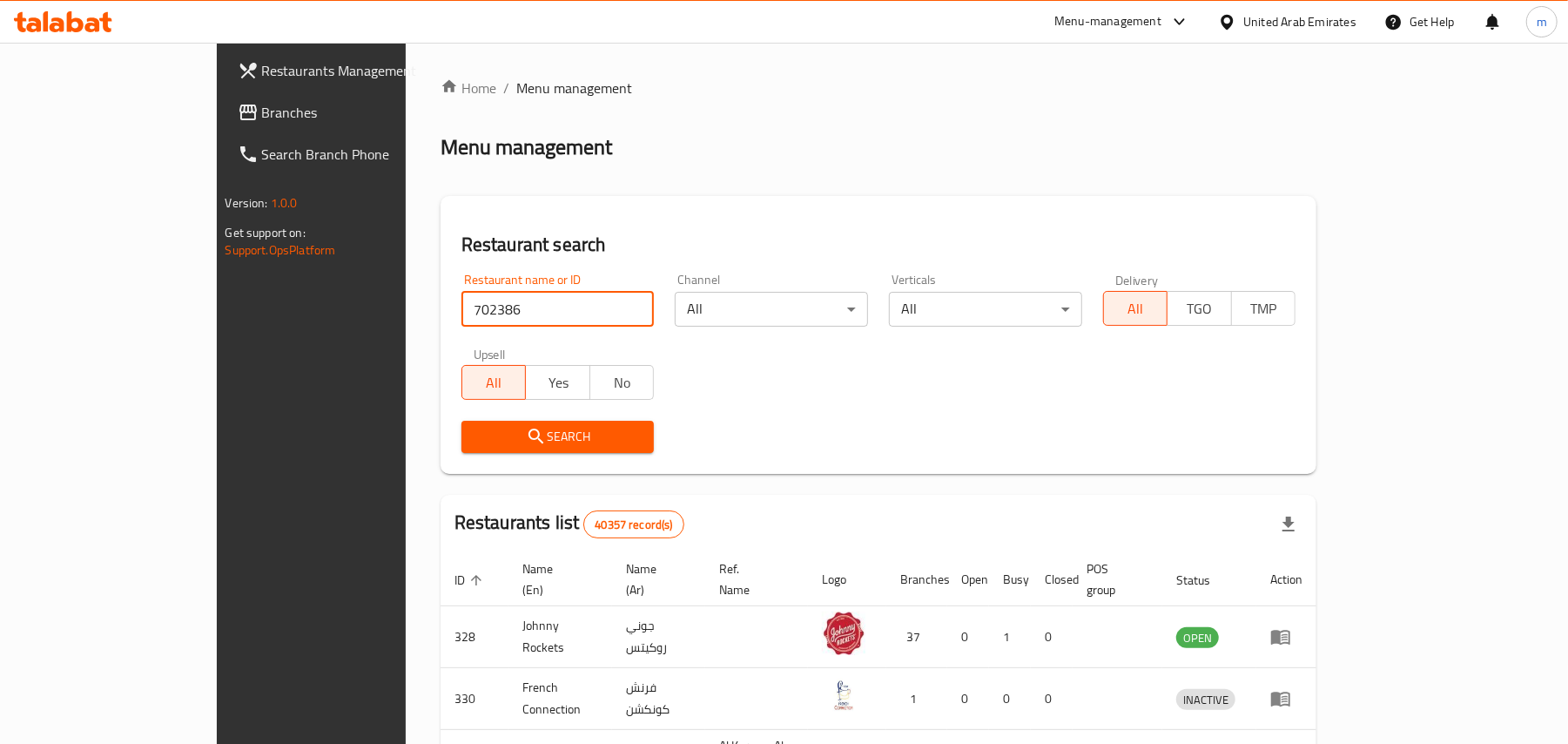 type on "702386" 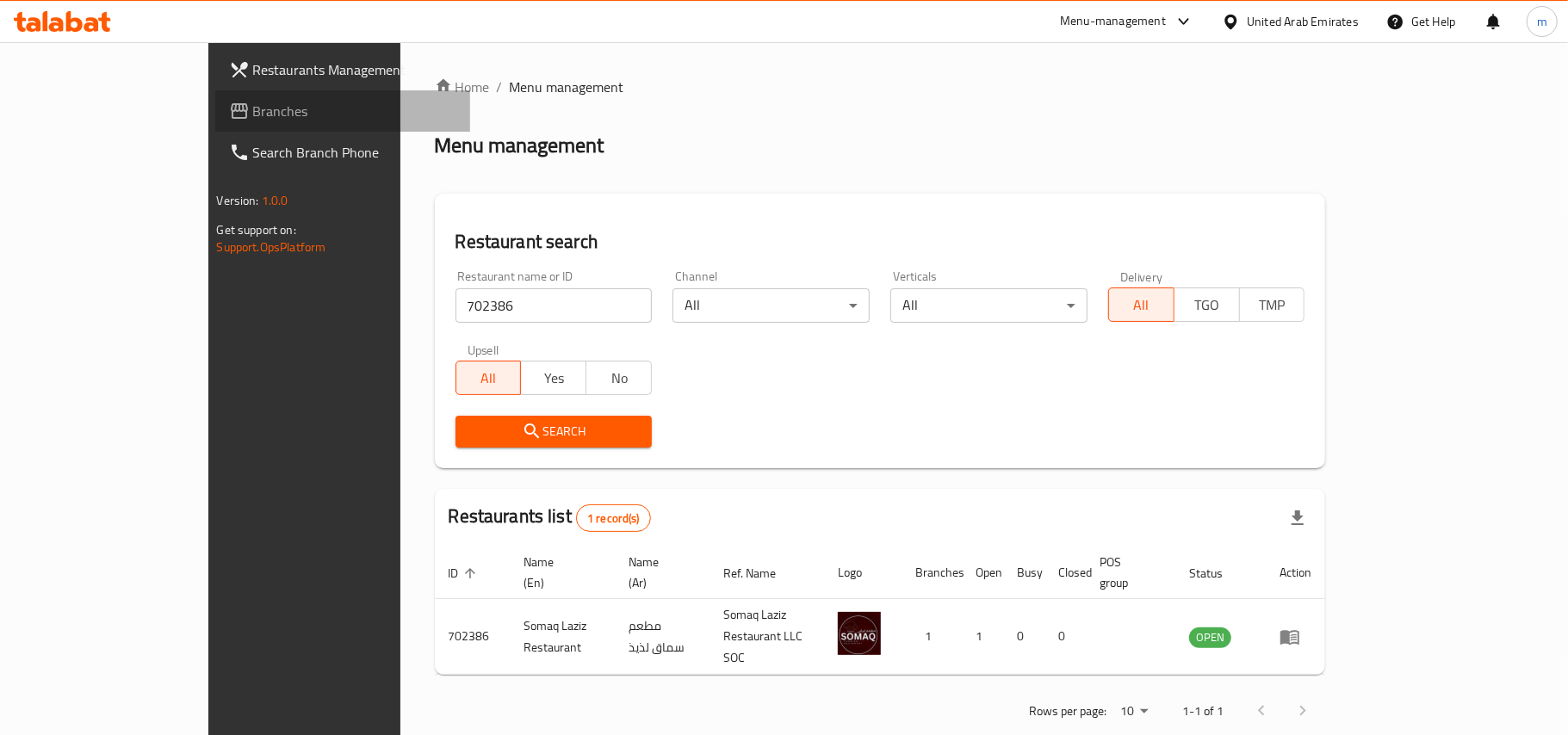 click on "Branches" at bounding box center (343, 111) 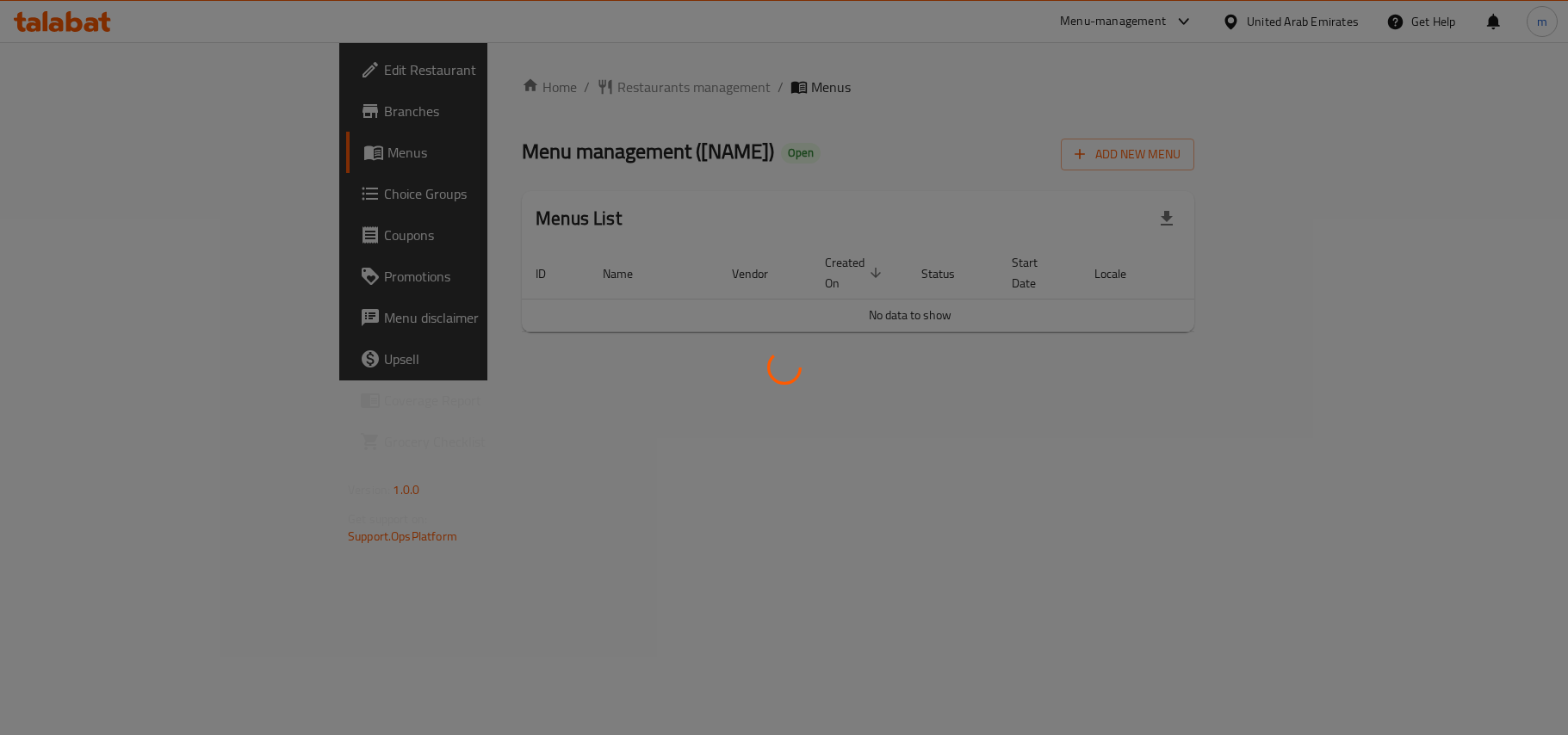 scroll, scrollTop: 0, scrollLeft: 0, axis: both 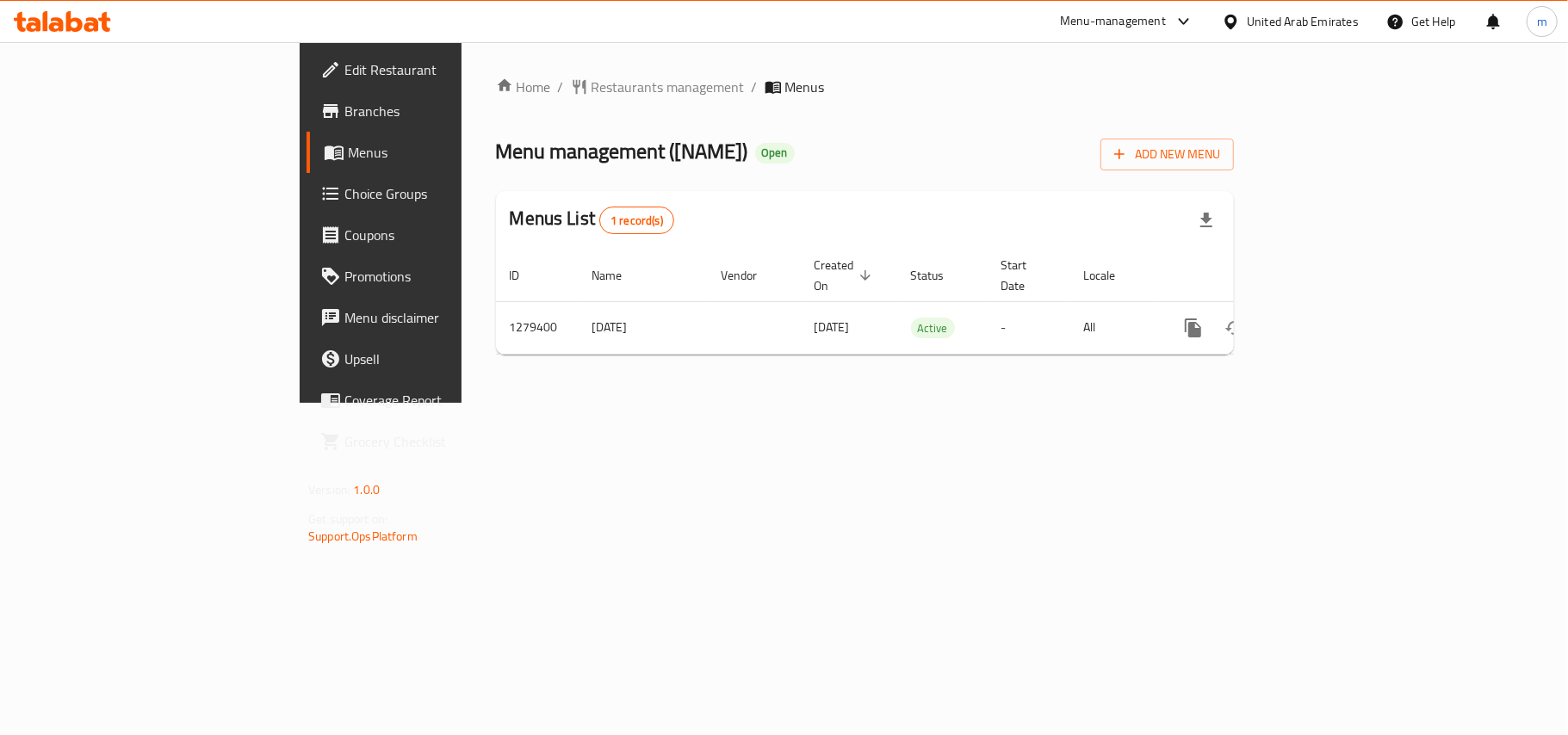 click on "Home / Restaurants management / Menus Menu management ( [COMPANY] )  Open Add New Menu Menus List   1 record(s) ID Name Vendor Created On sorted descending Status Start Date Locale Actions 1279400 [DATE] [DATE] Active - All" at bounding box center [865, 222] 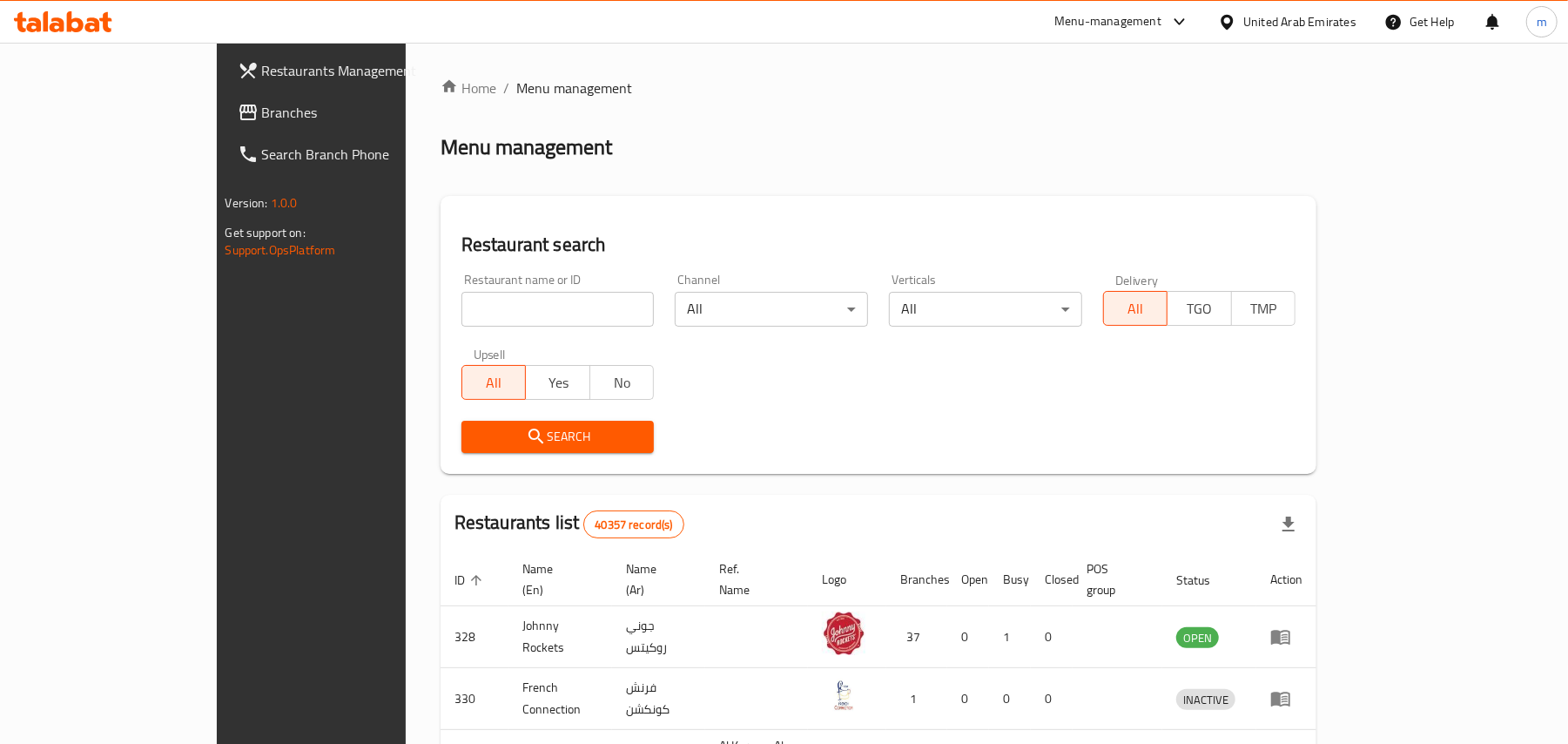 click at bounding box center (558, 309) 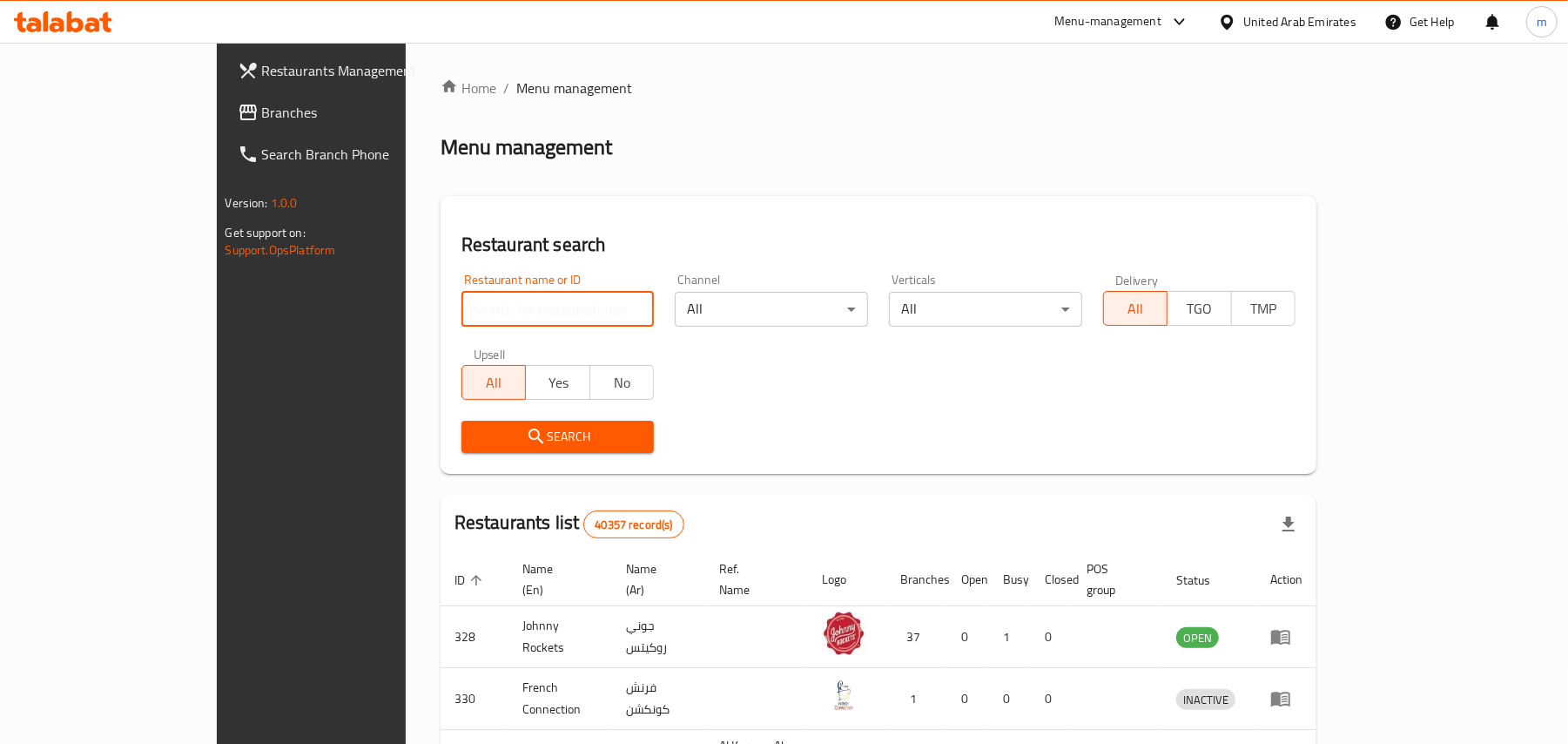 paste on "693285" 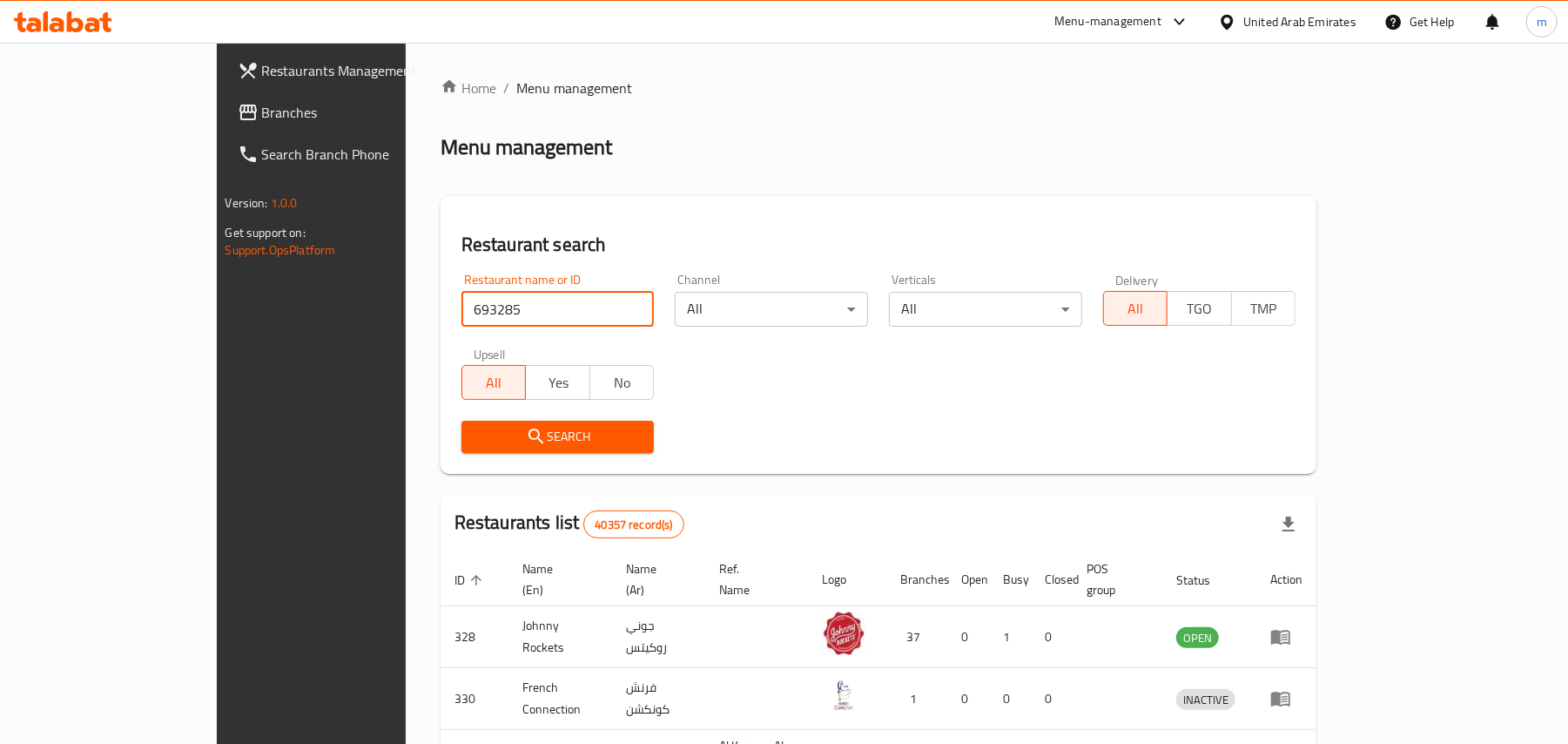 type on "693285" 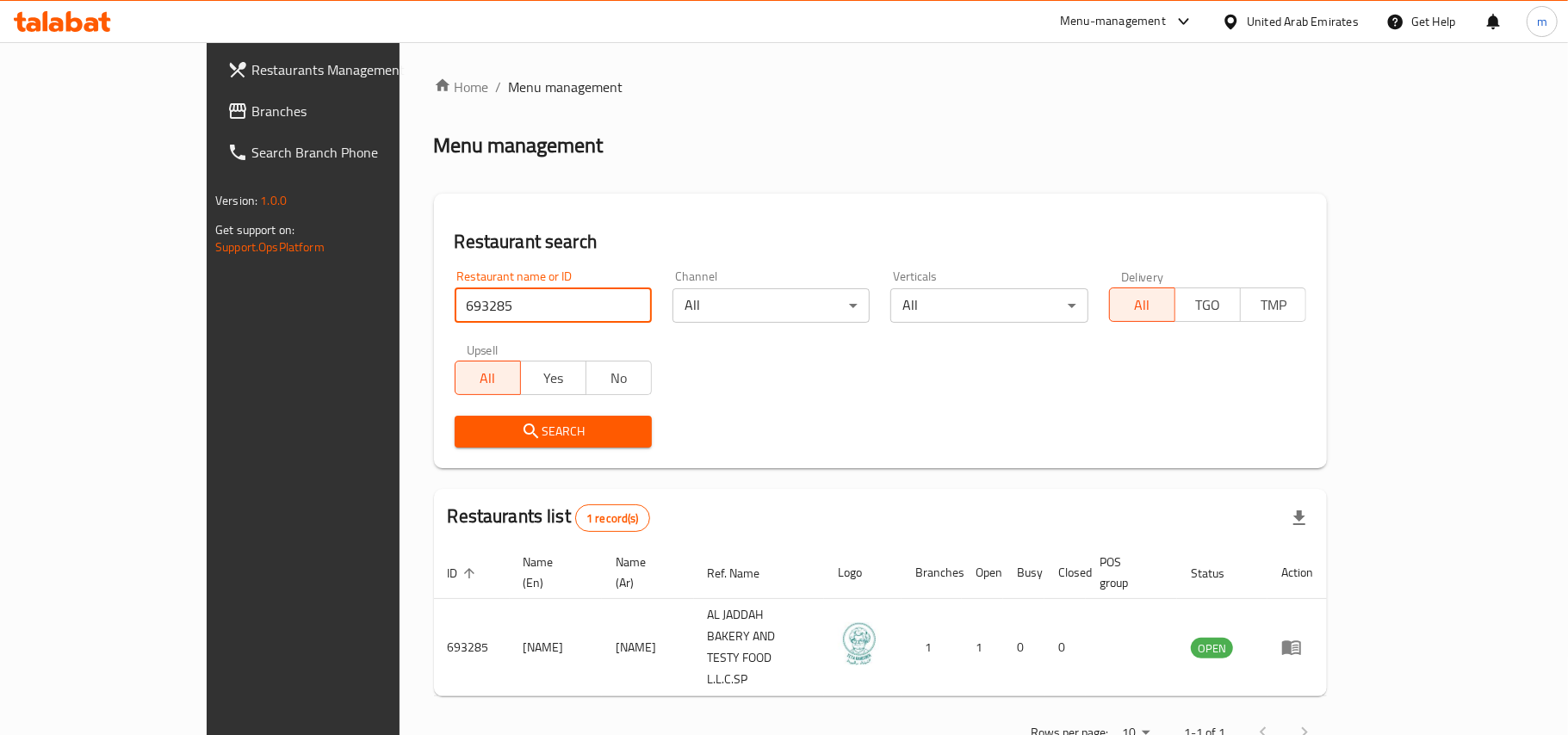 drag, startPoint x: 67, startPoint y: 115, endPoint x: 22, endPoint y: 112, distance: 45.099889 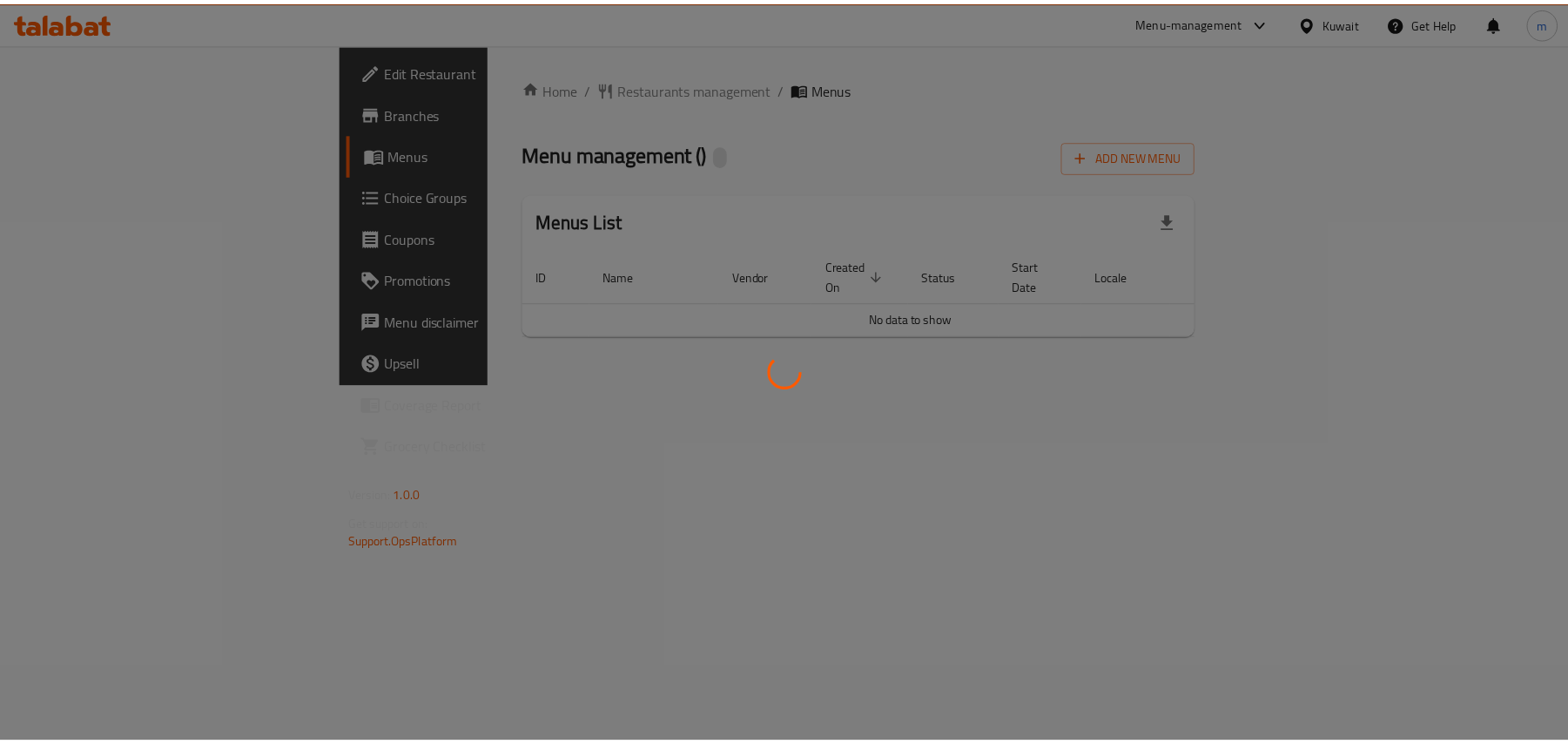 scroll, scrollTop: 0, scrollLeft: 0, axis: both 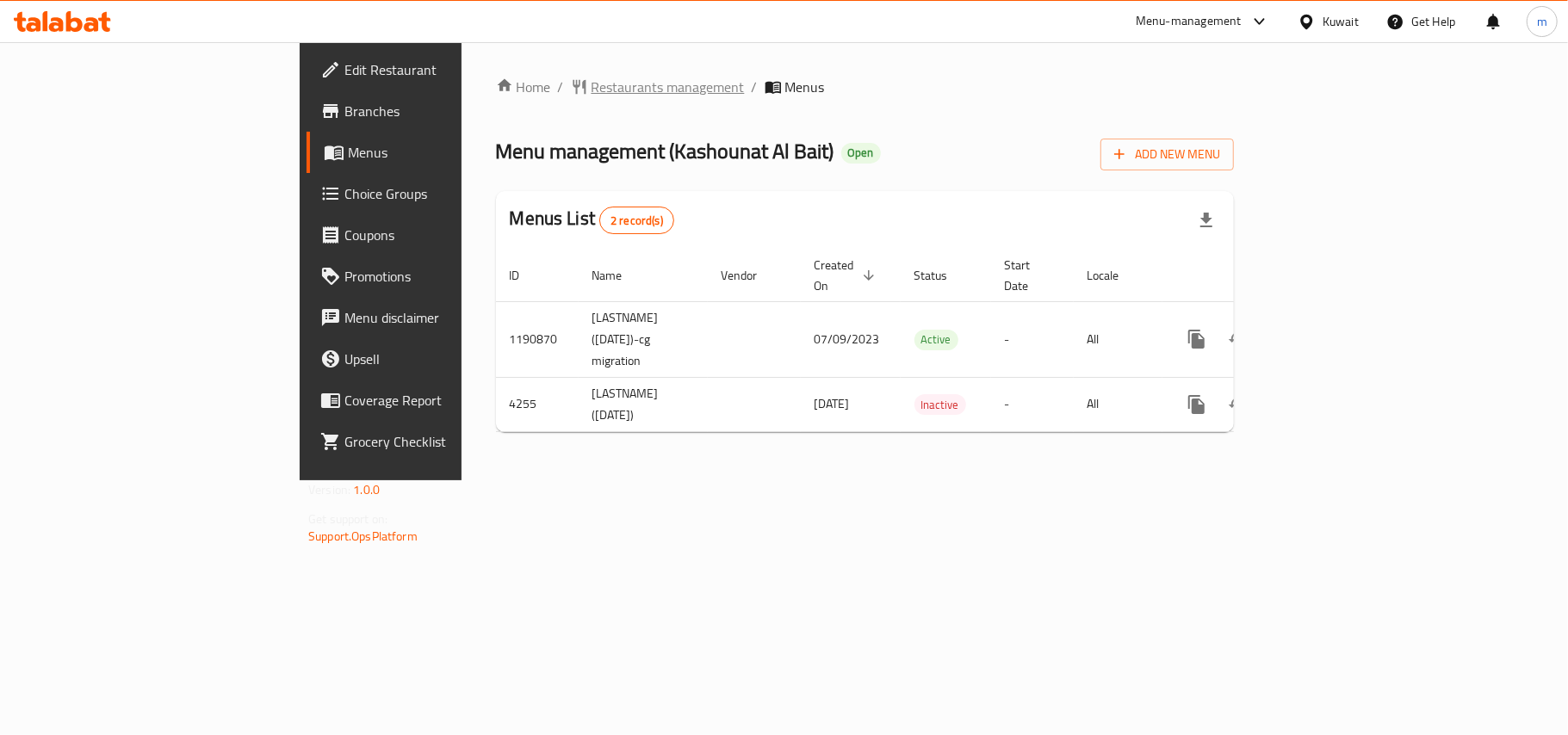 click on "Restaurants management" at bounding box center [668, 87] 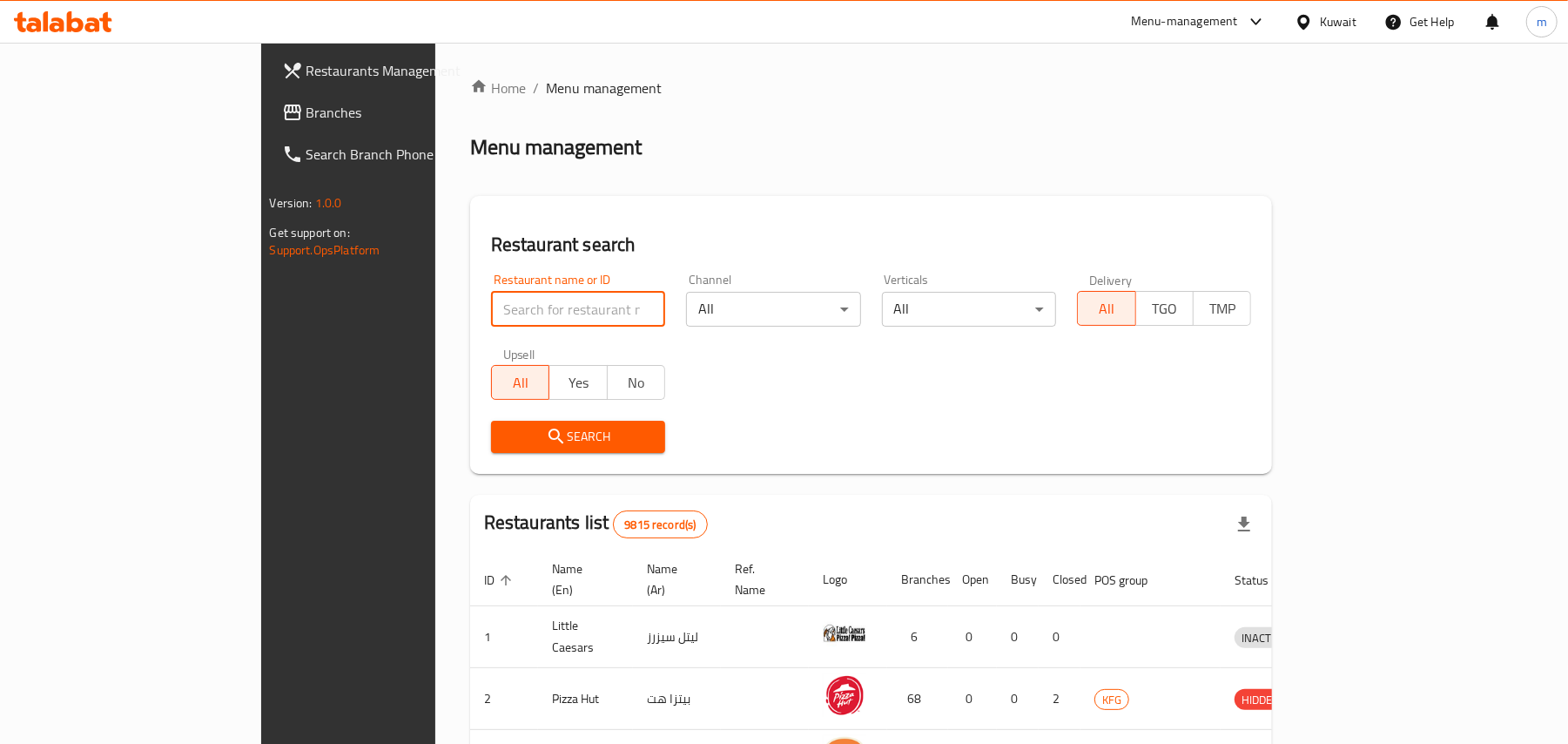 click at bounding box center [578, 309] 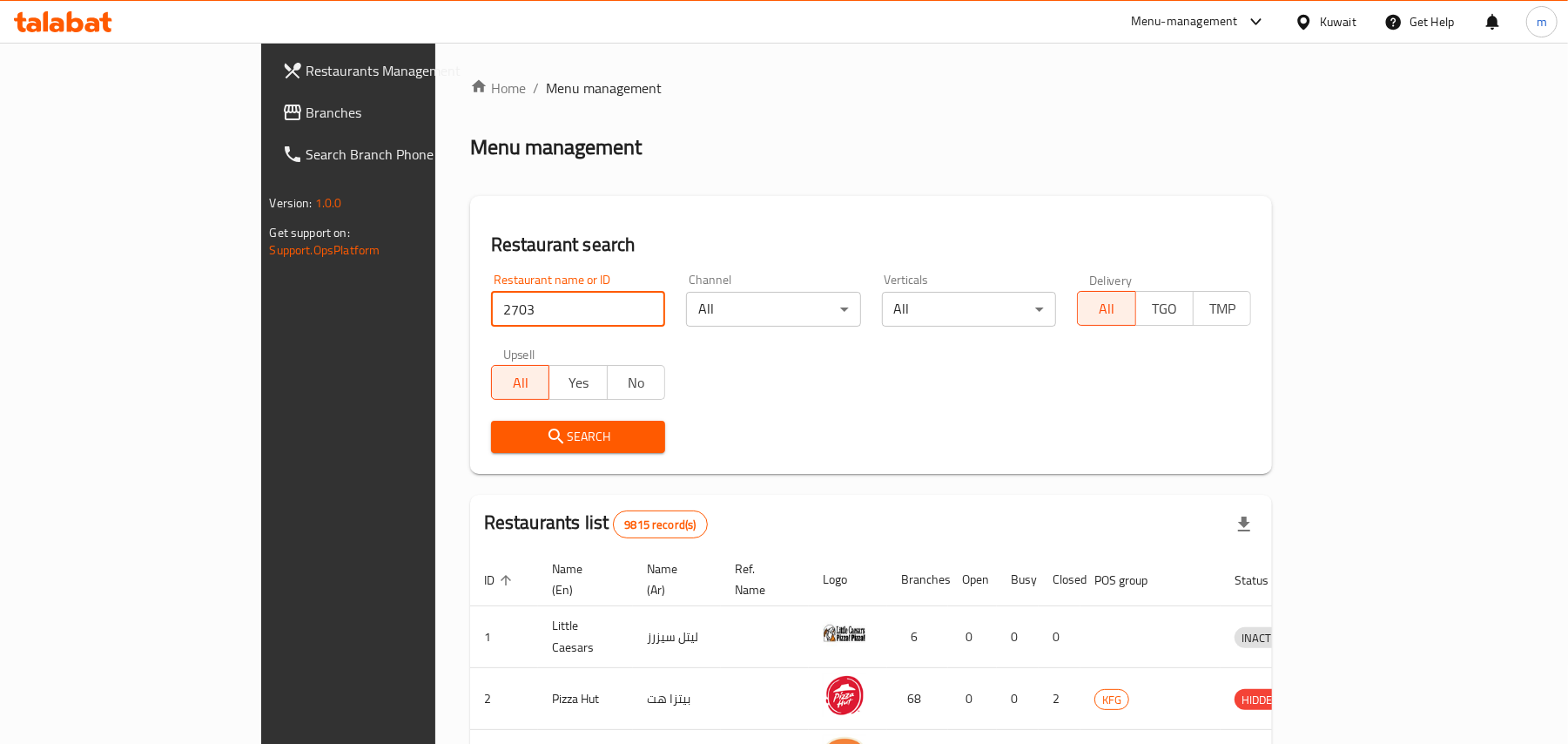 type on "2703" 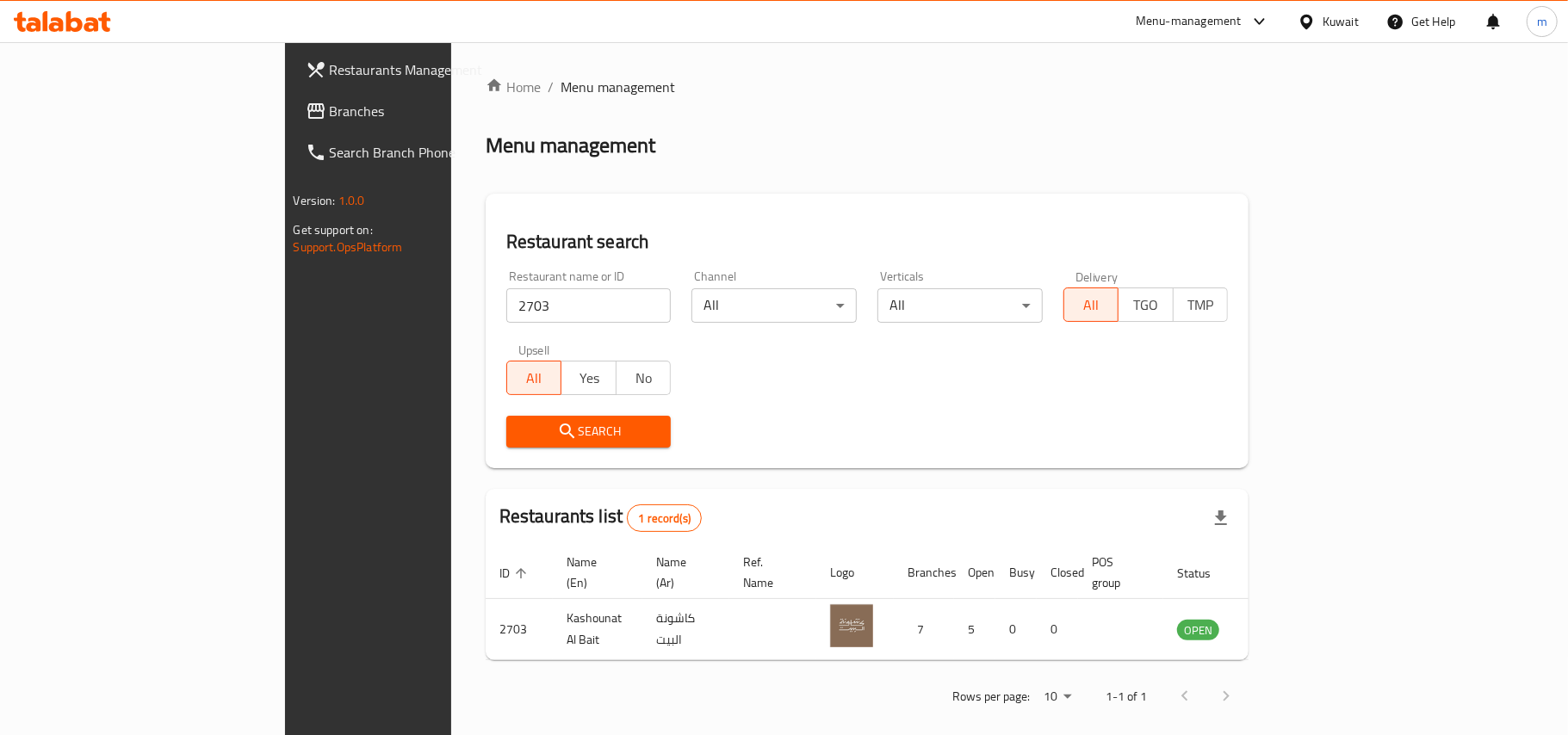 click on "Kuwait" at bounding box center [1341, 22] 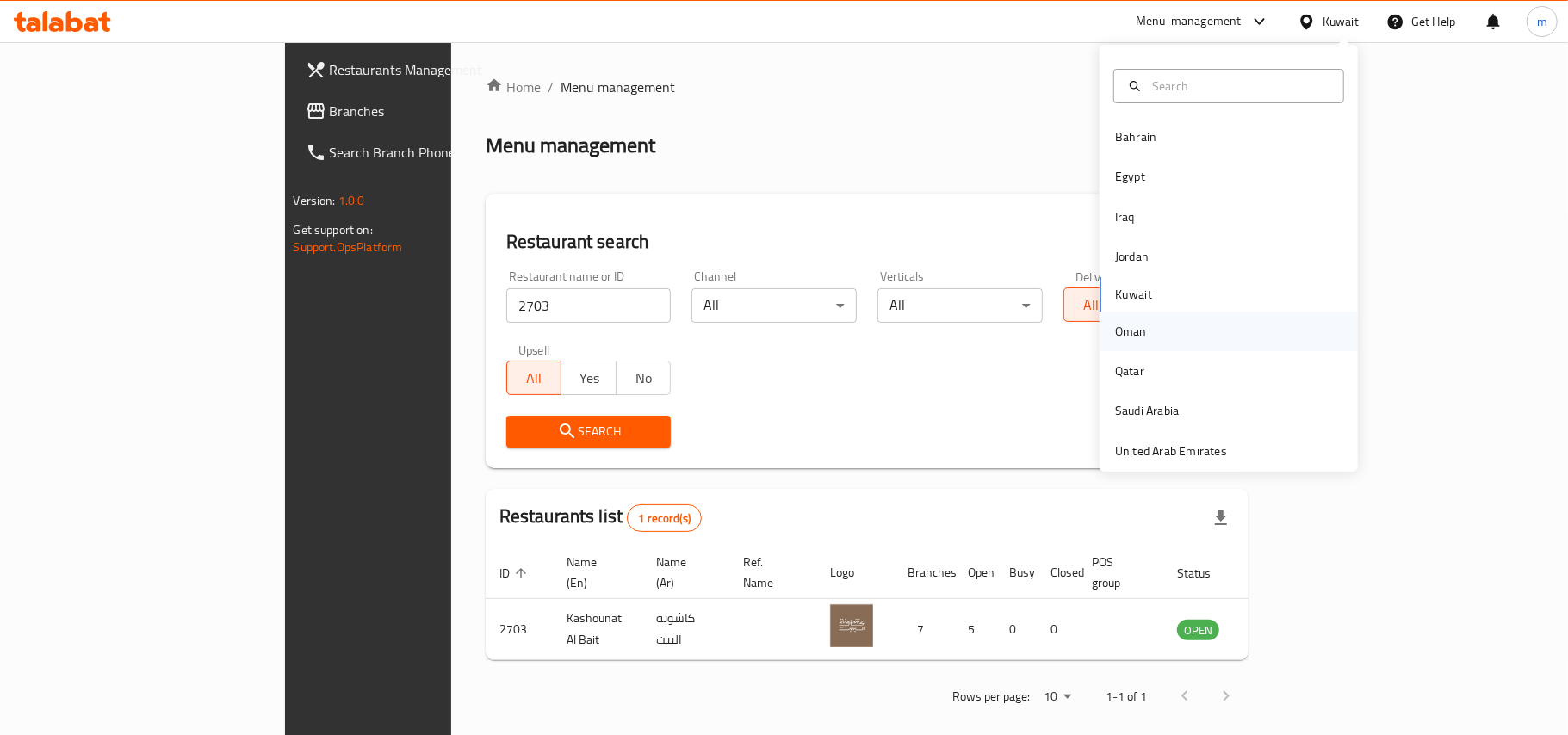 click on "Oman" at bounding box center [1131, 331] 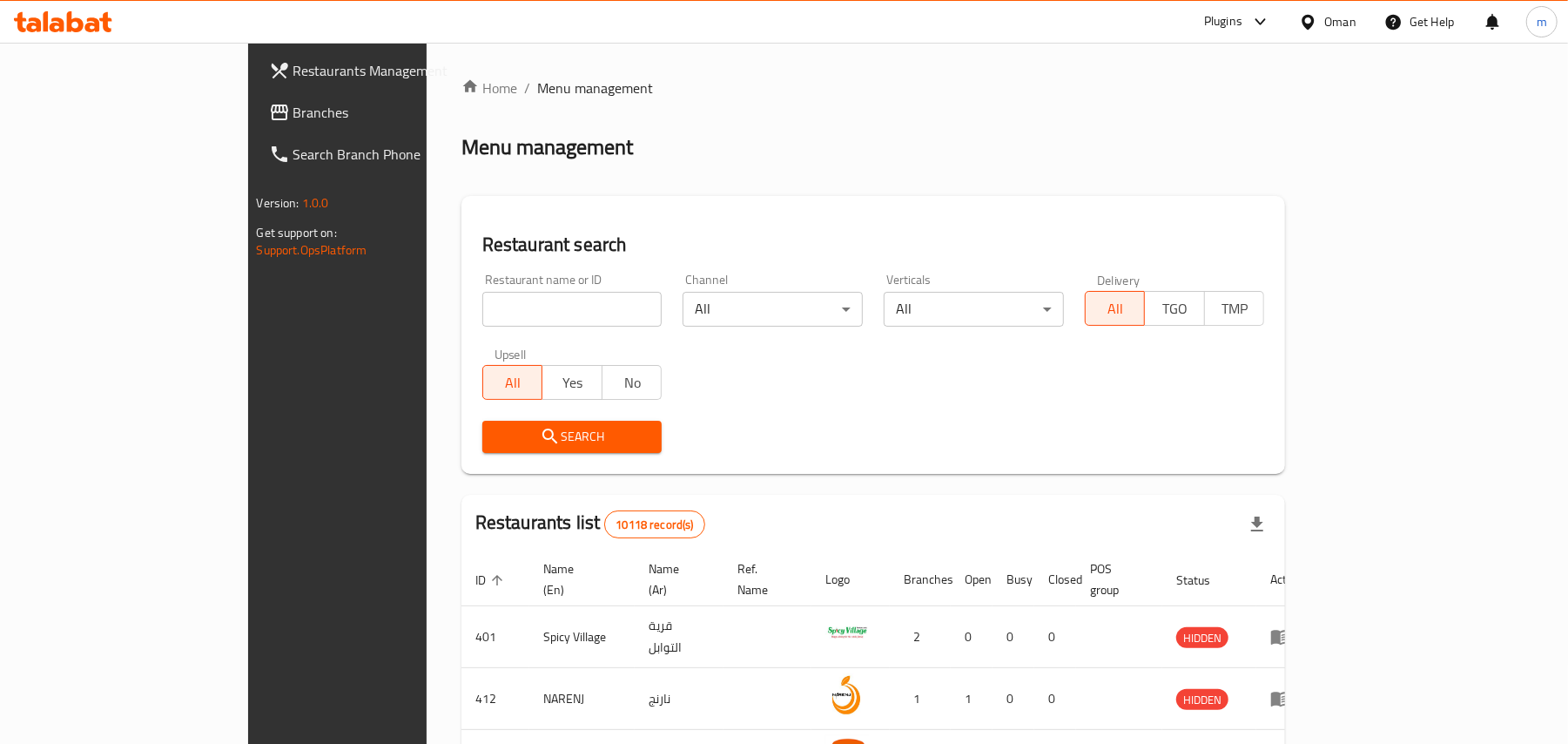 click on "Branches" at bounding box center (394, 112) 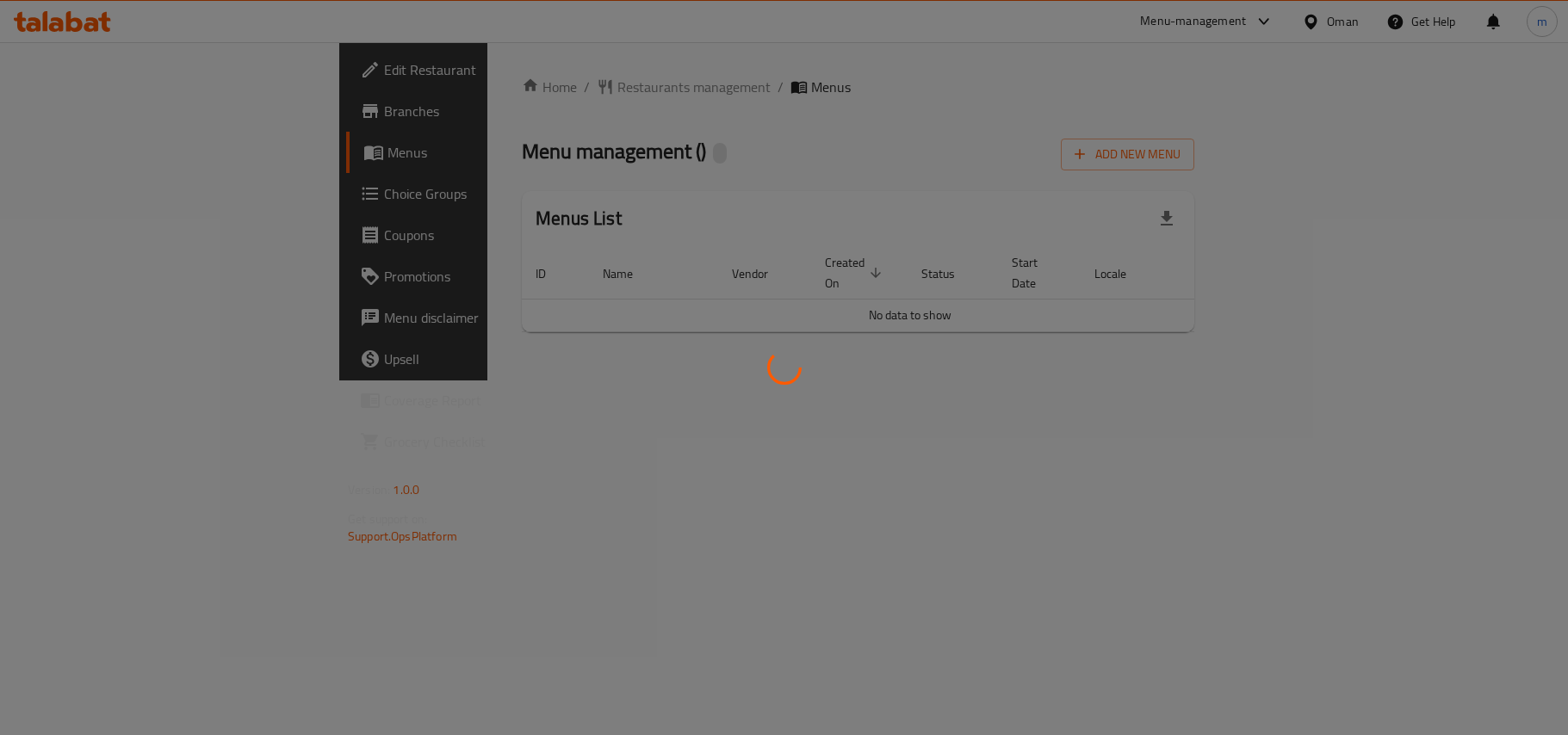 scroll, scrollTop: 0, scrollLeft: 0, axis: both 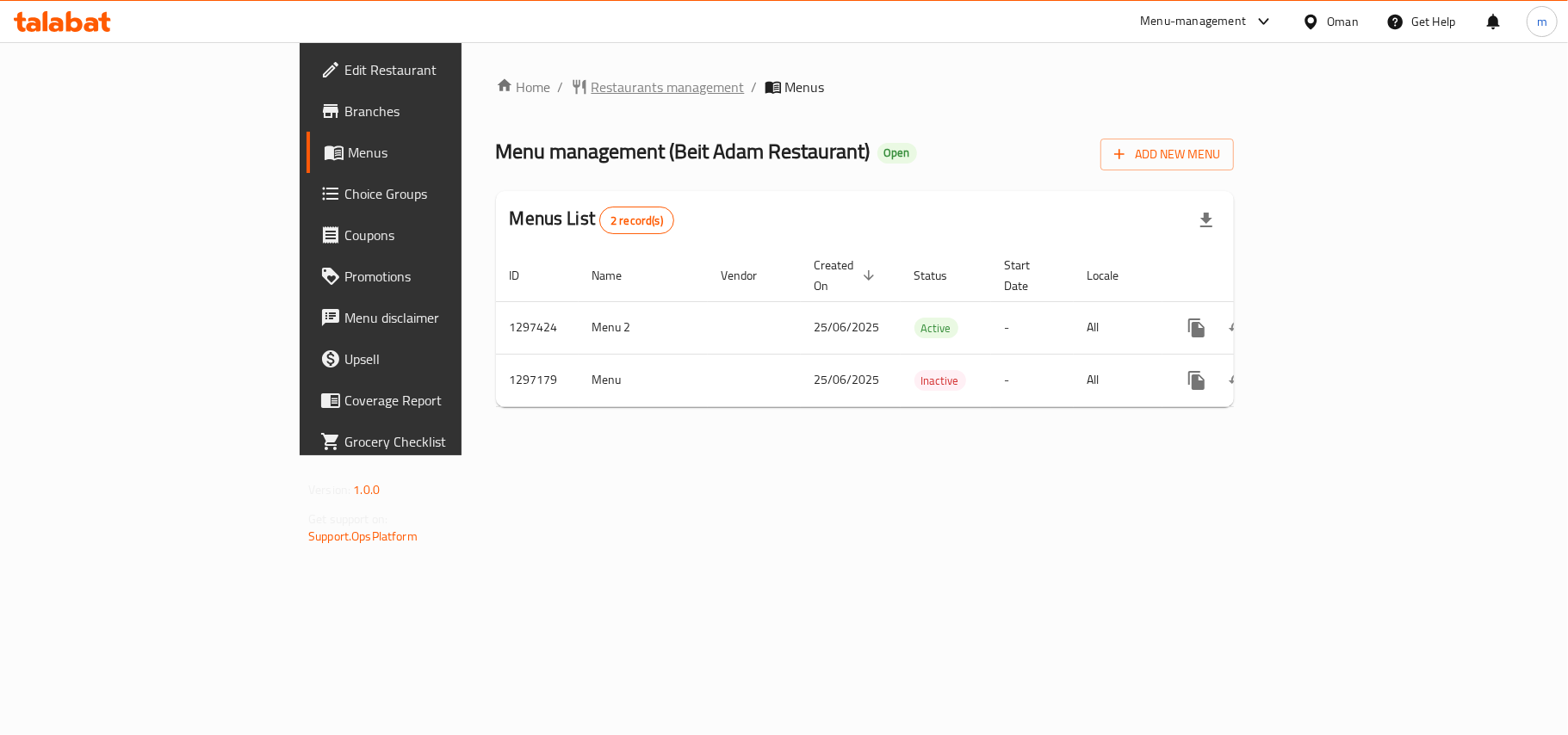 click on "Restaurants management" at bounding box center [668, 87] 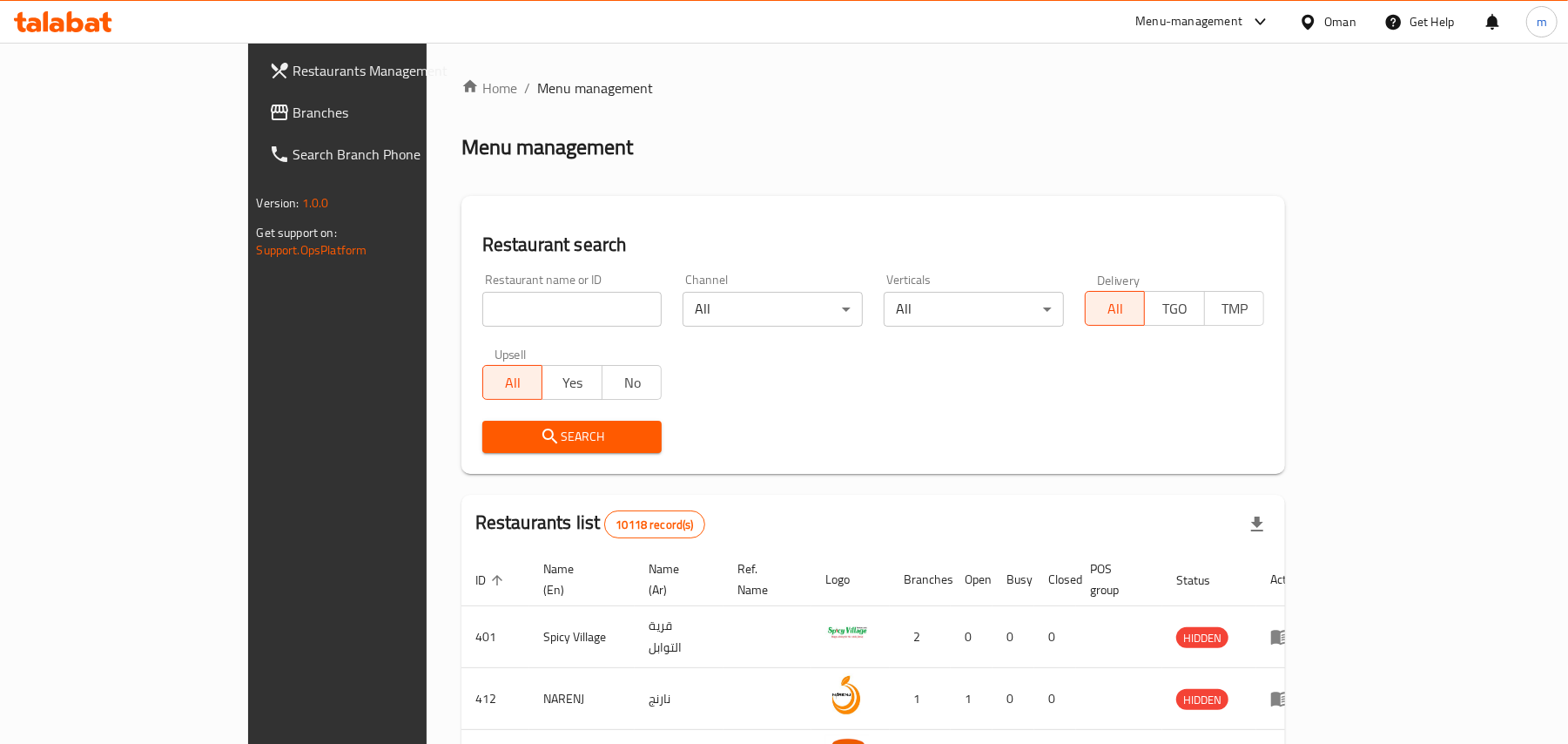 click at bounding box center (572, 309) 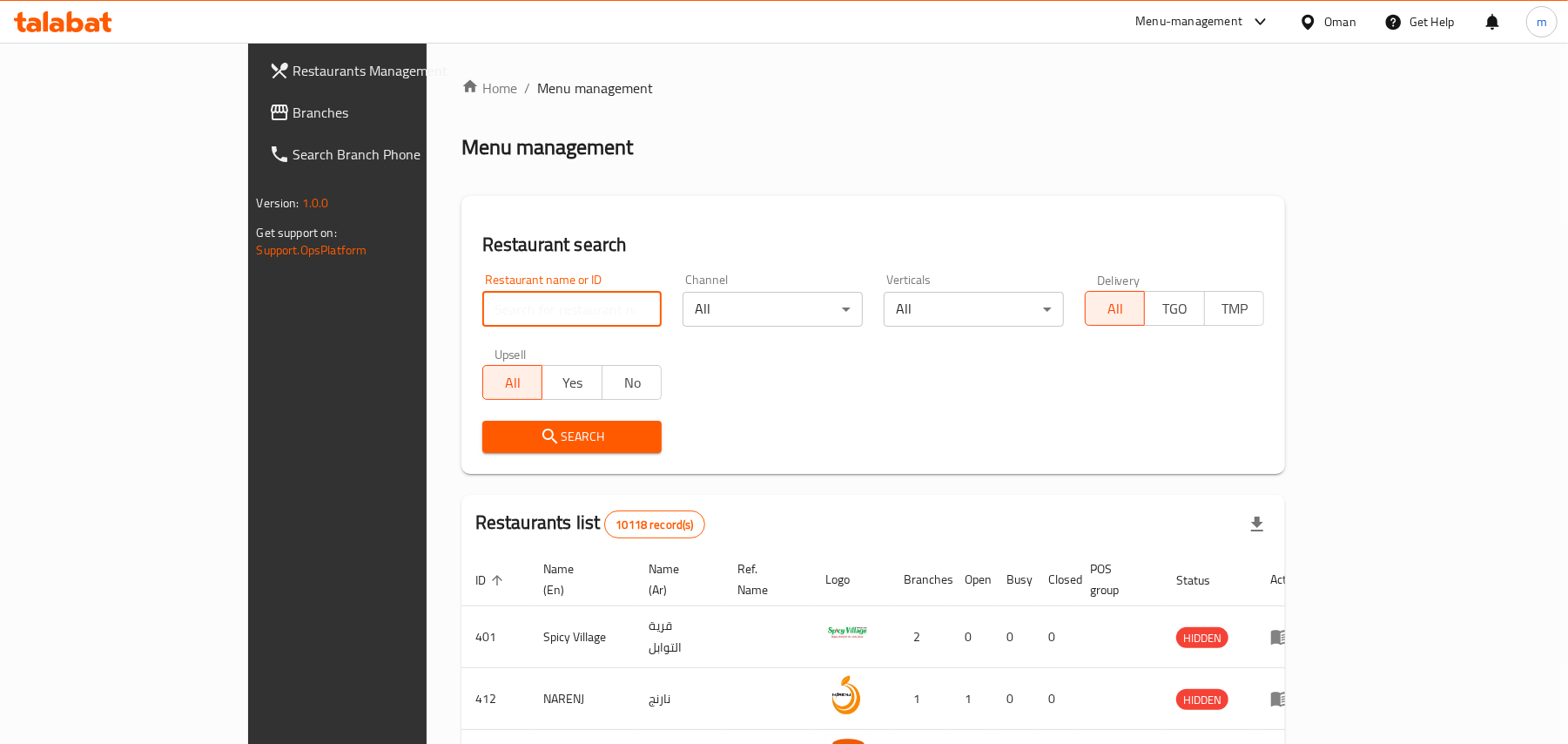 paste on "700402" 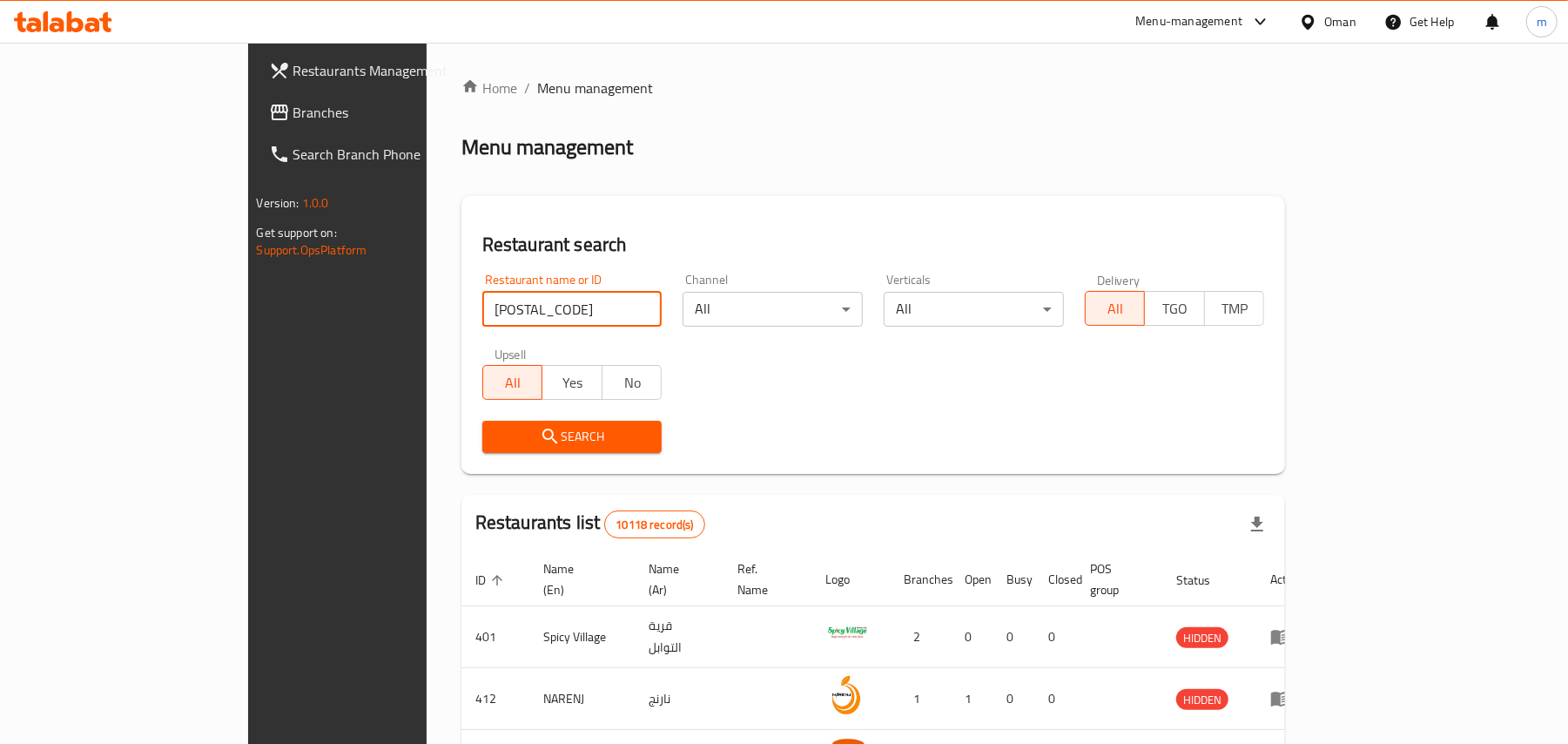 type on "700402" 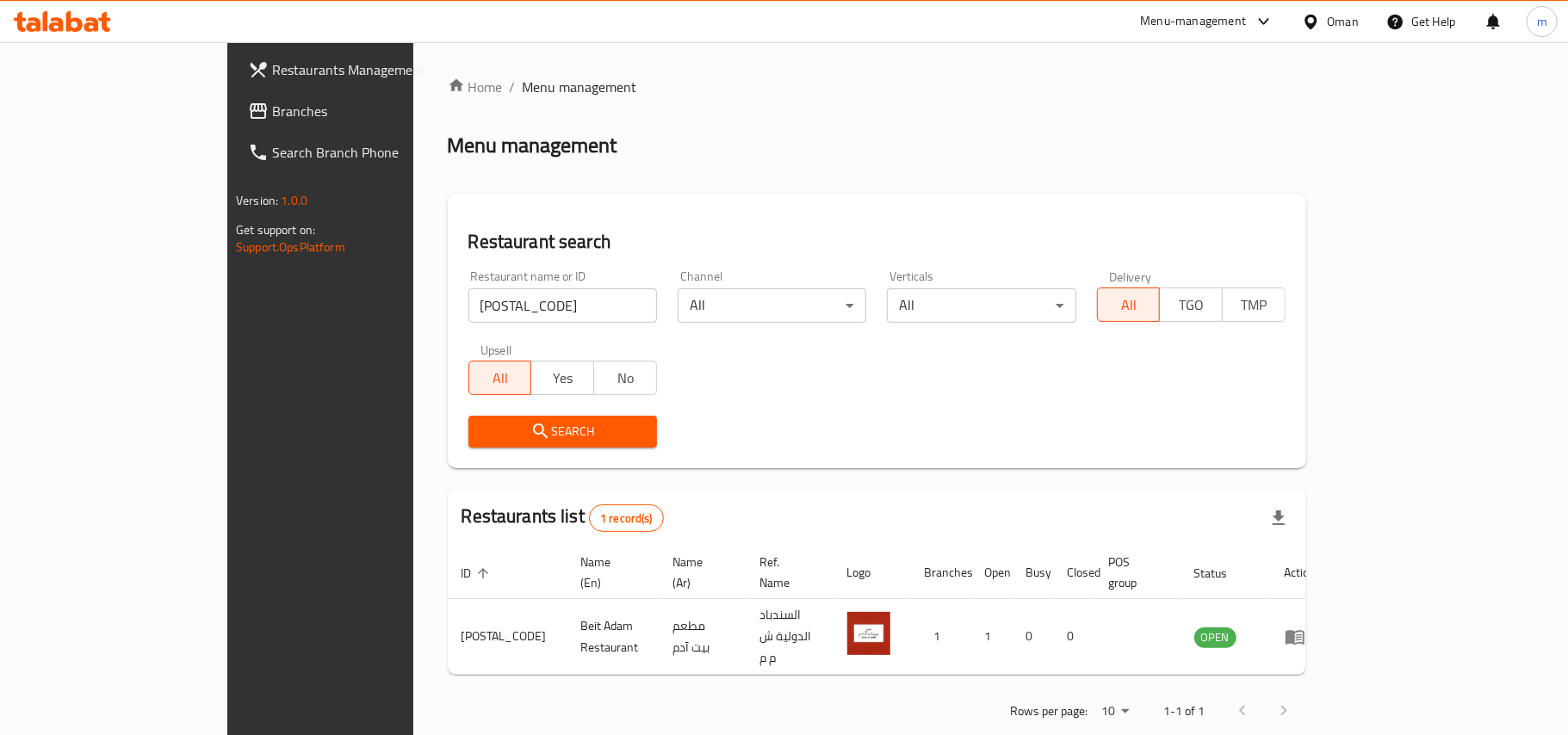 click on "Oman" at bounding box center [1342, 22] 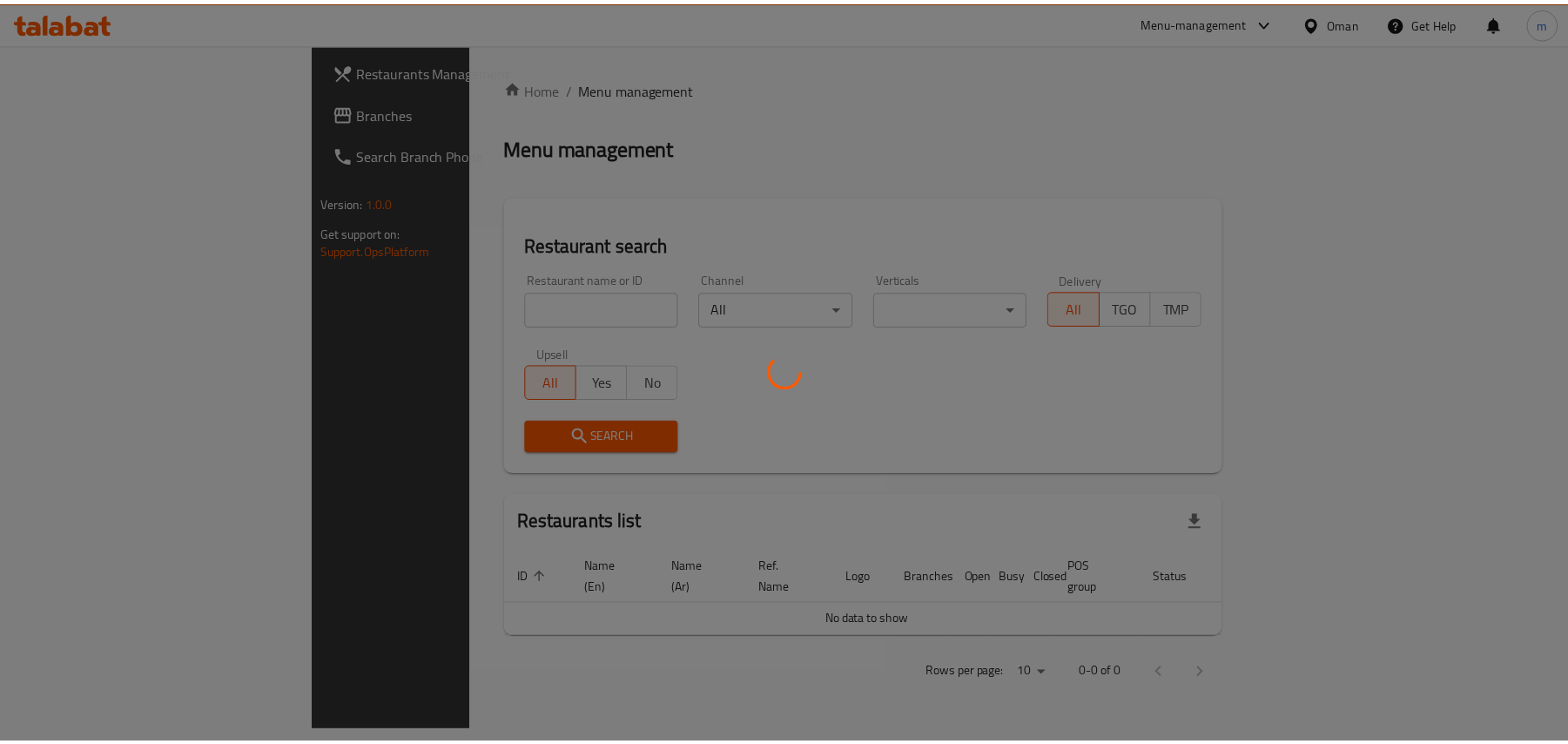 scroll, scrollTop: 0, scrollLeft: 0, axis: both 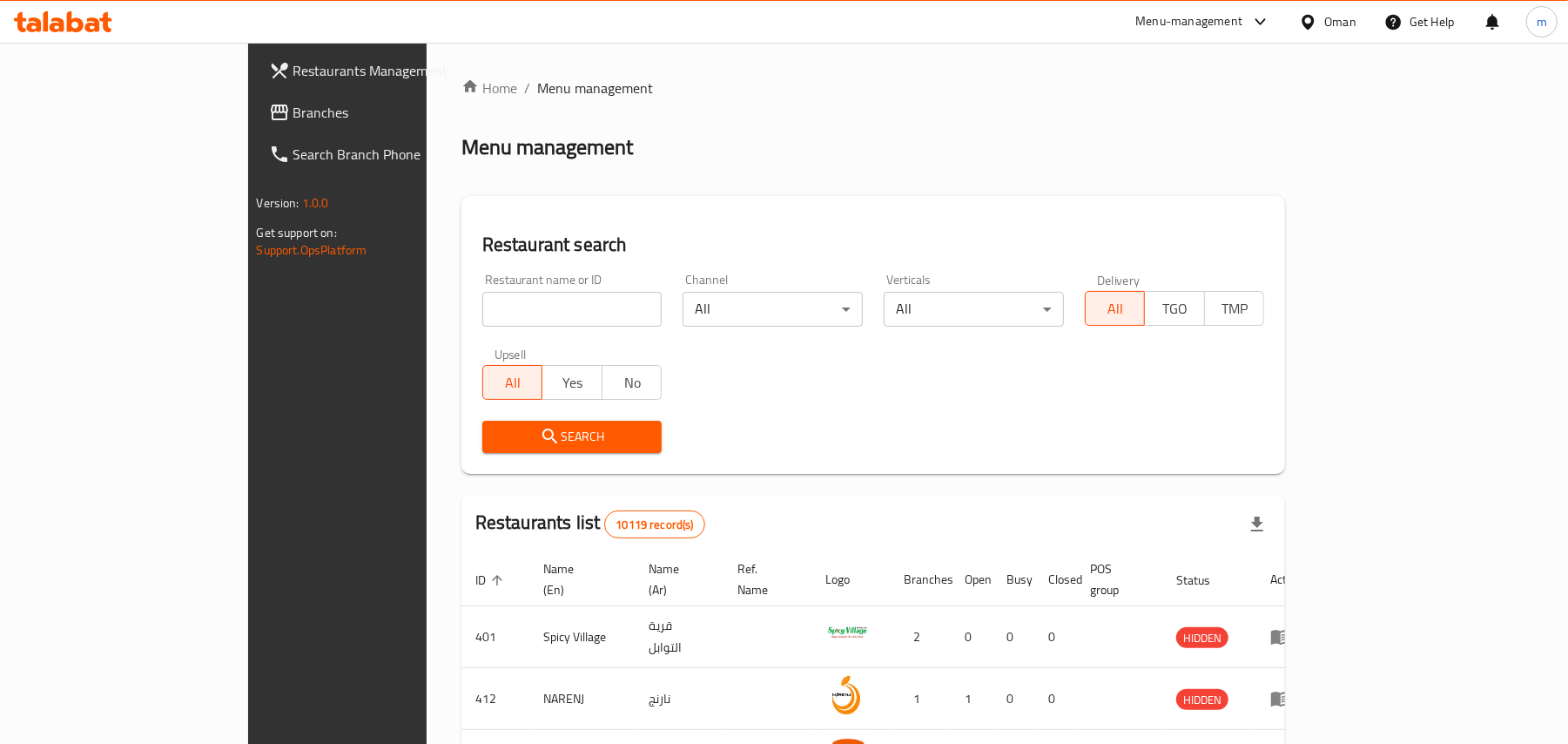 click on "Oman" at bounding box center [1340, 22] 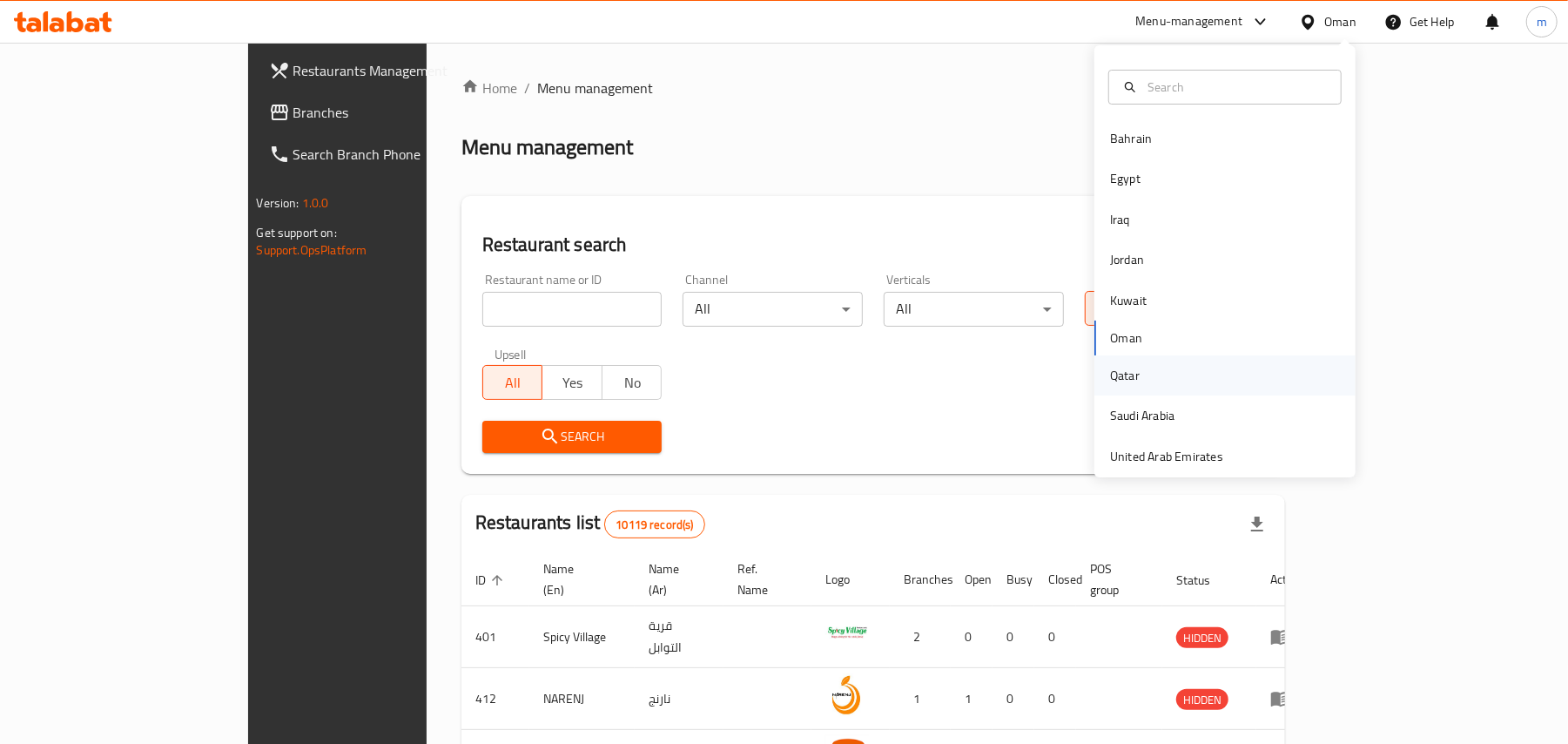 click on "Qatar" at bounding box center (1125, 375) 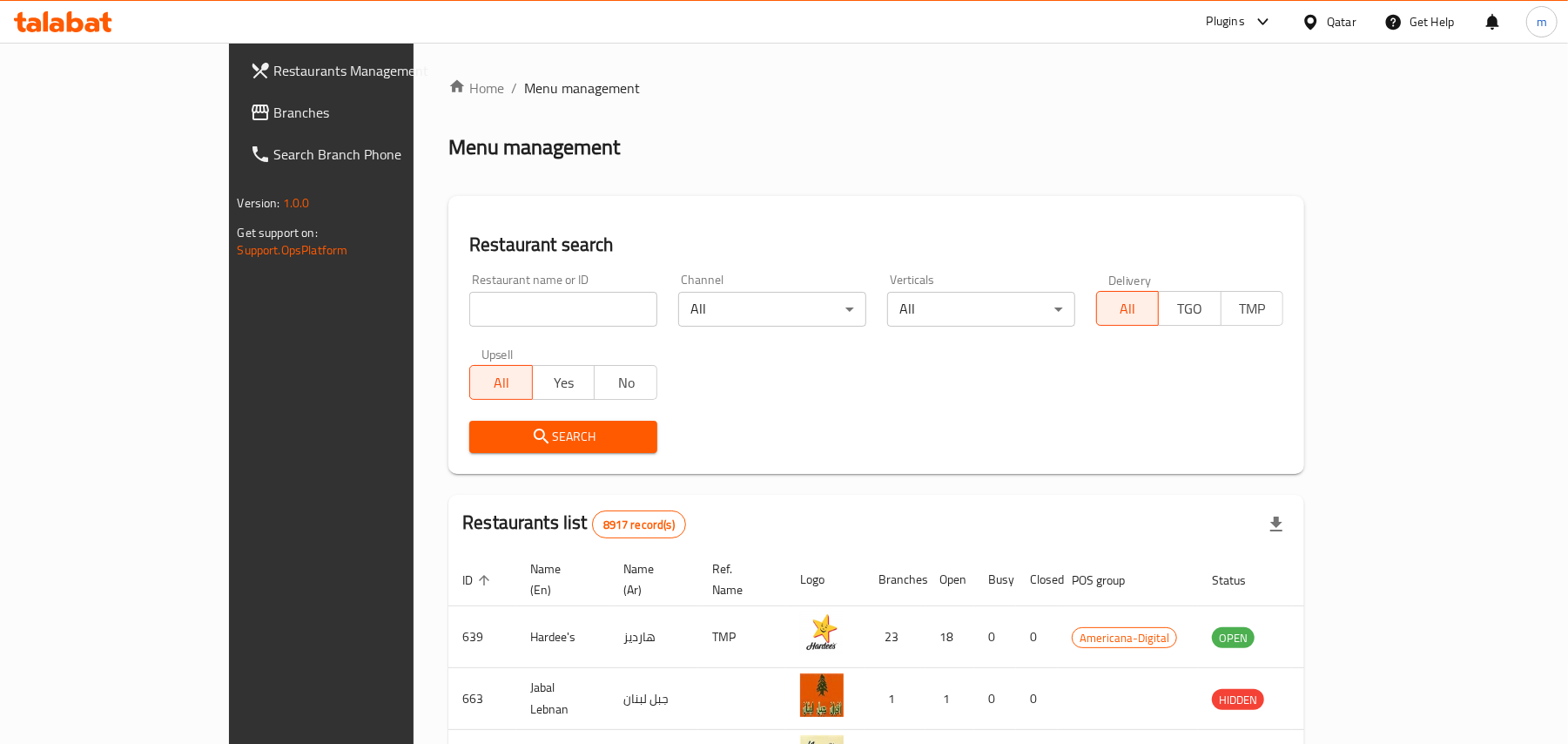 click on "Branches" at bounding box center [375, 112] 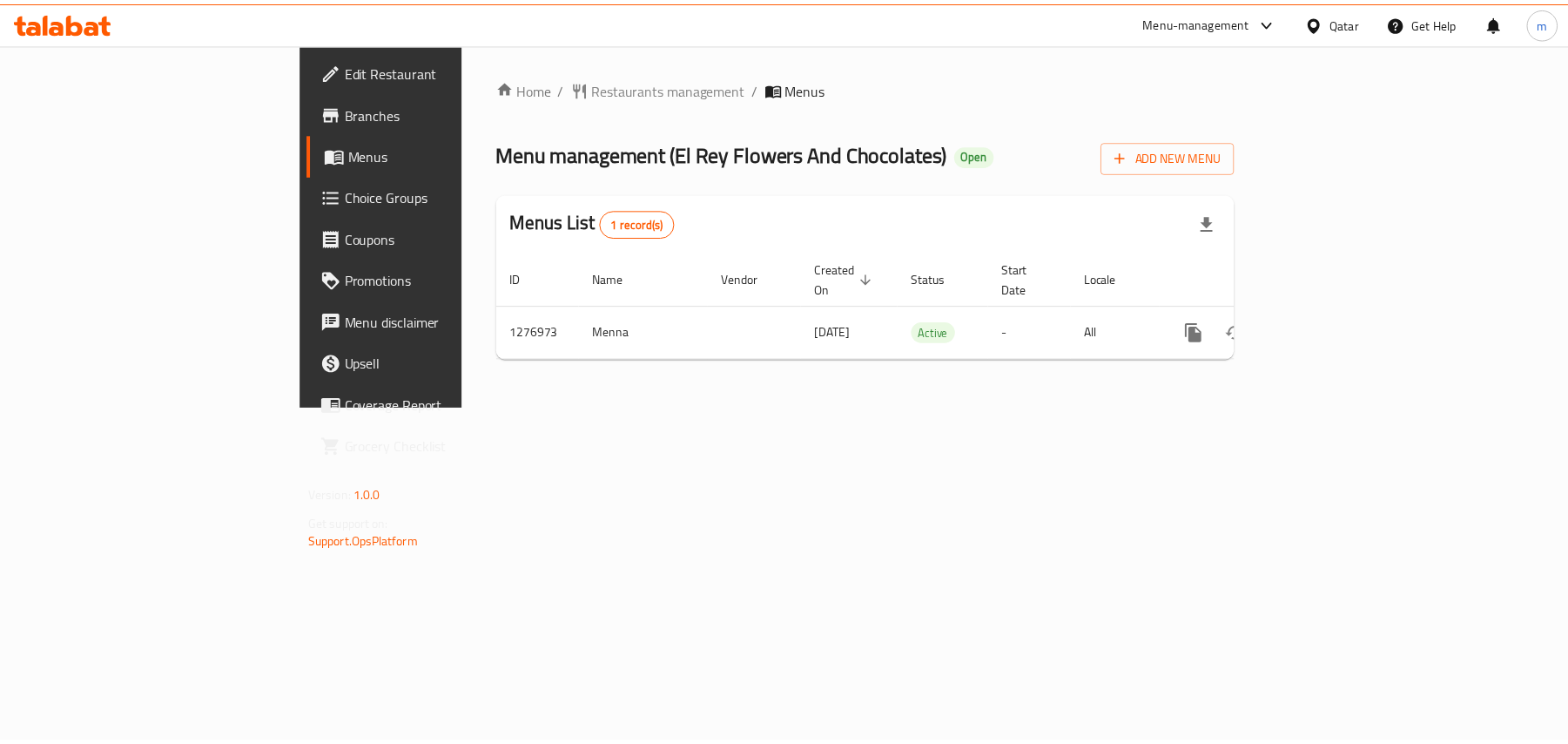 scroll, scrollTop: 0, scrollLeft: 0, axis: both 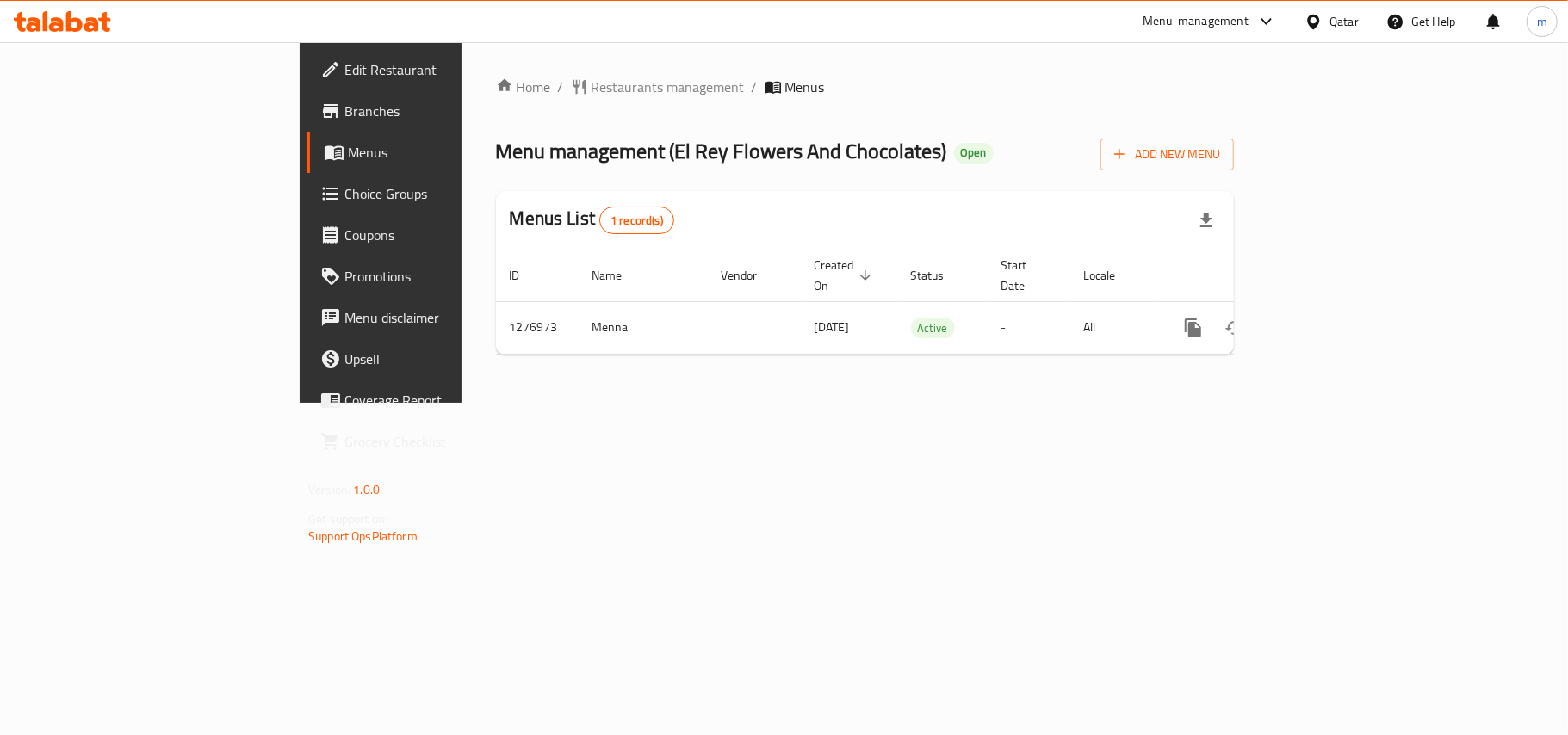 click on "Restaurants management" at bounding box center (668, 87) 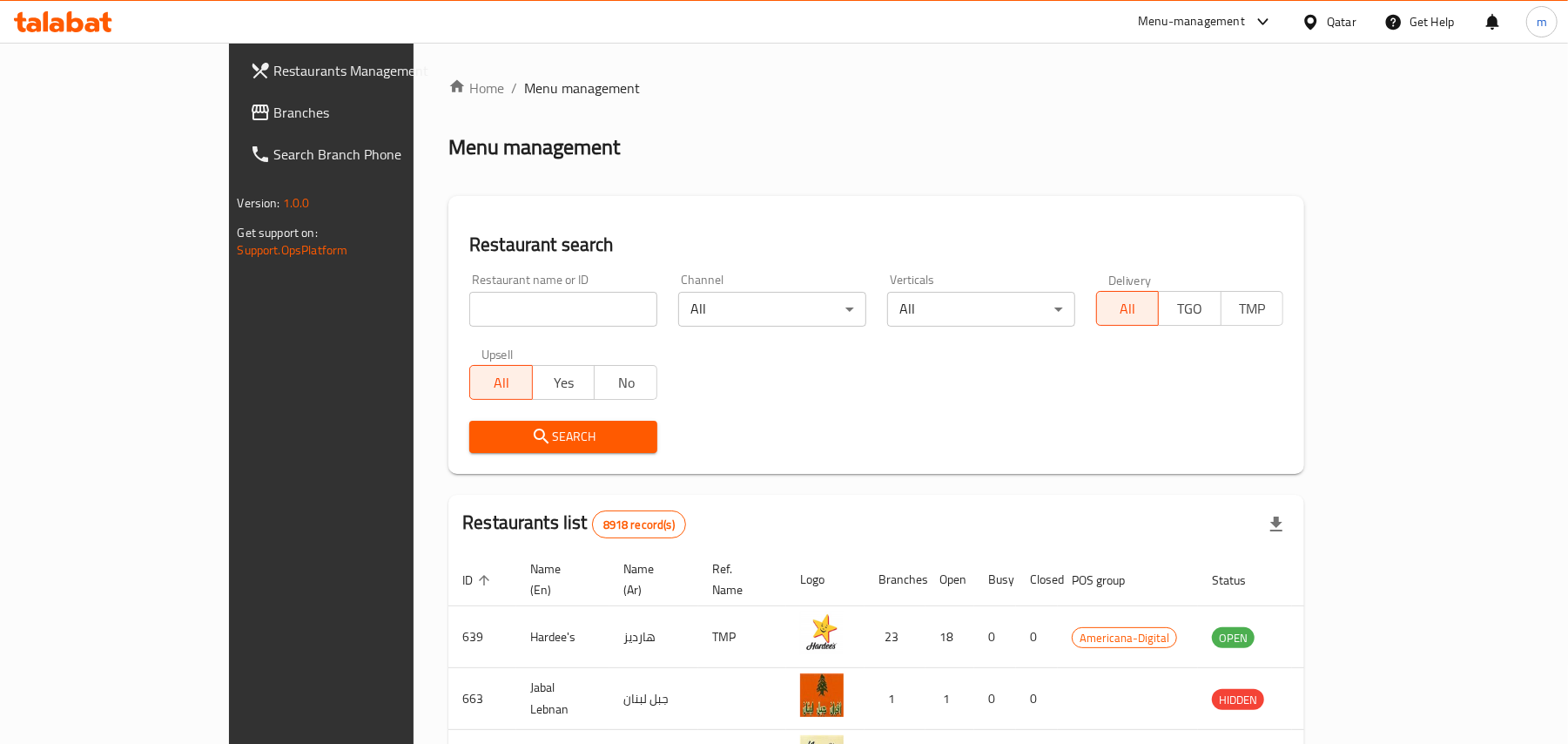 click at bounding box center [563, 309] 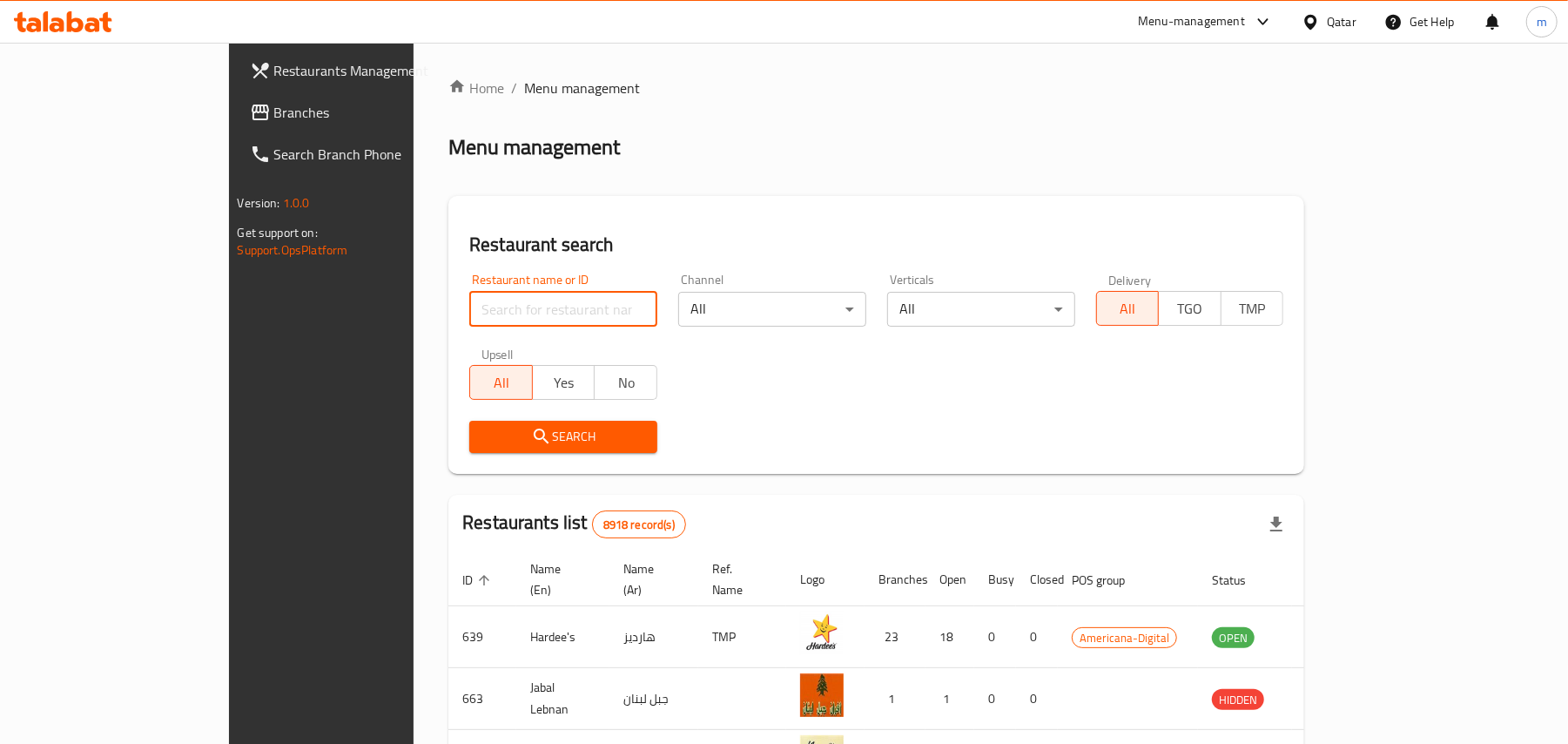 paste on "692204" 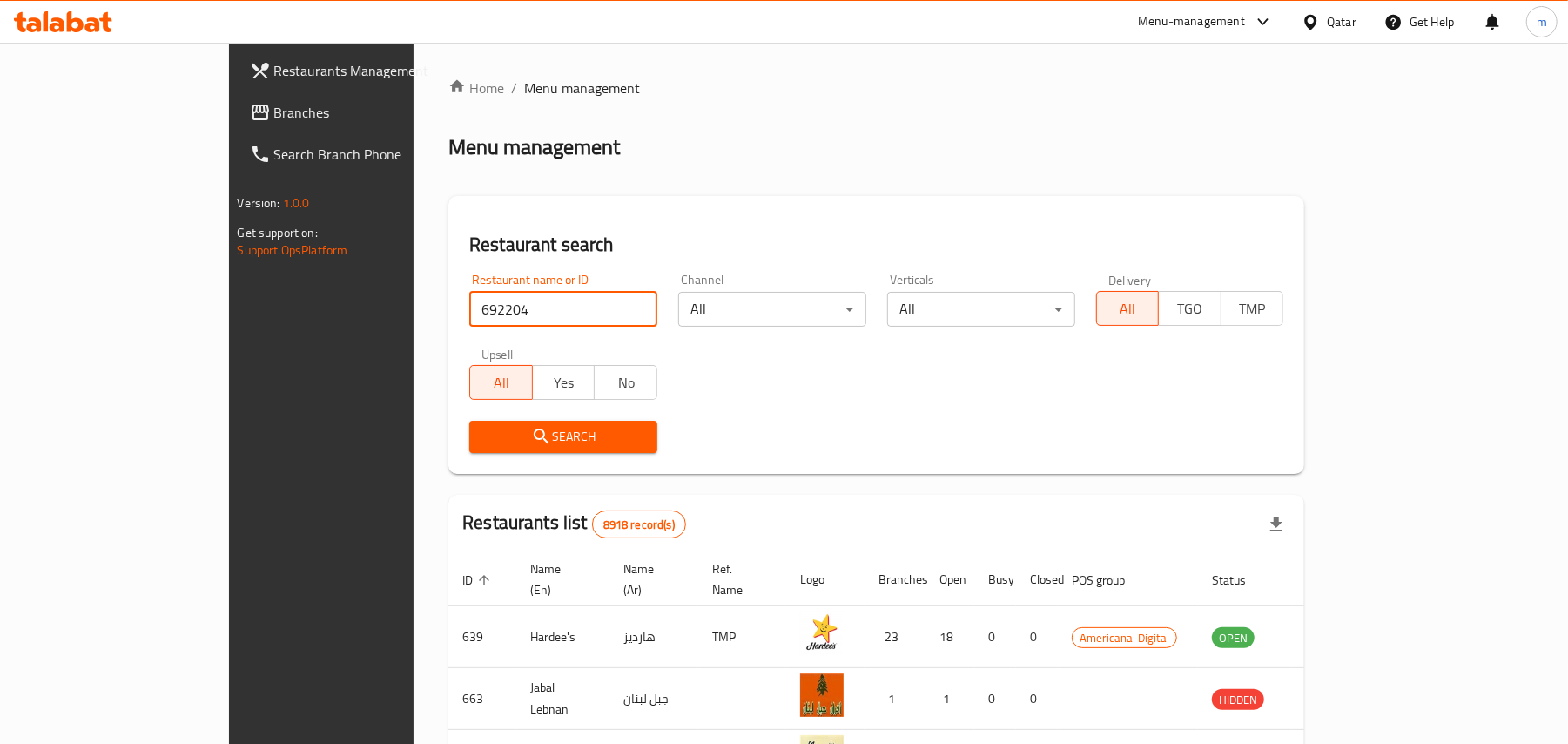 type on "692204" 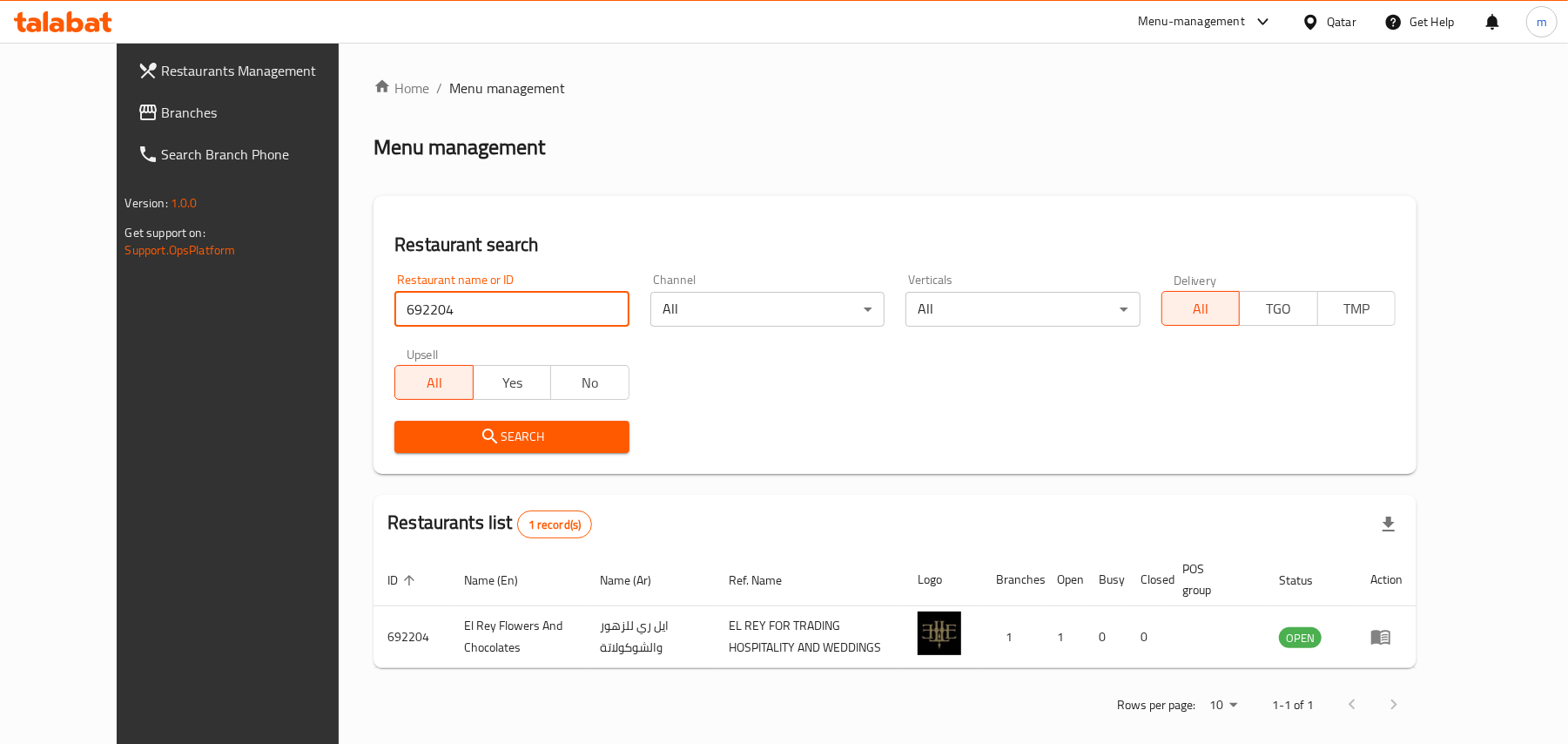 scroll, scrollTop: 18, scrollLeft: 0, axis: vertical 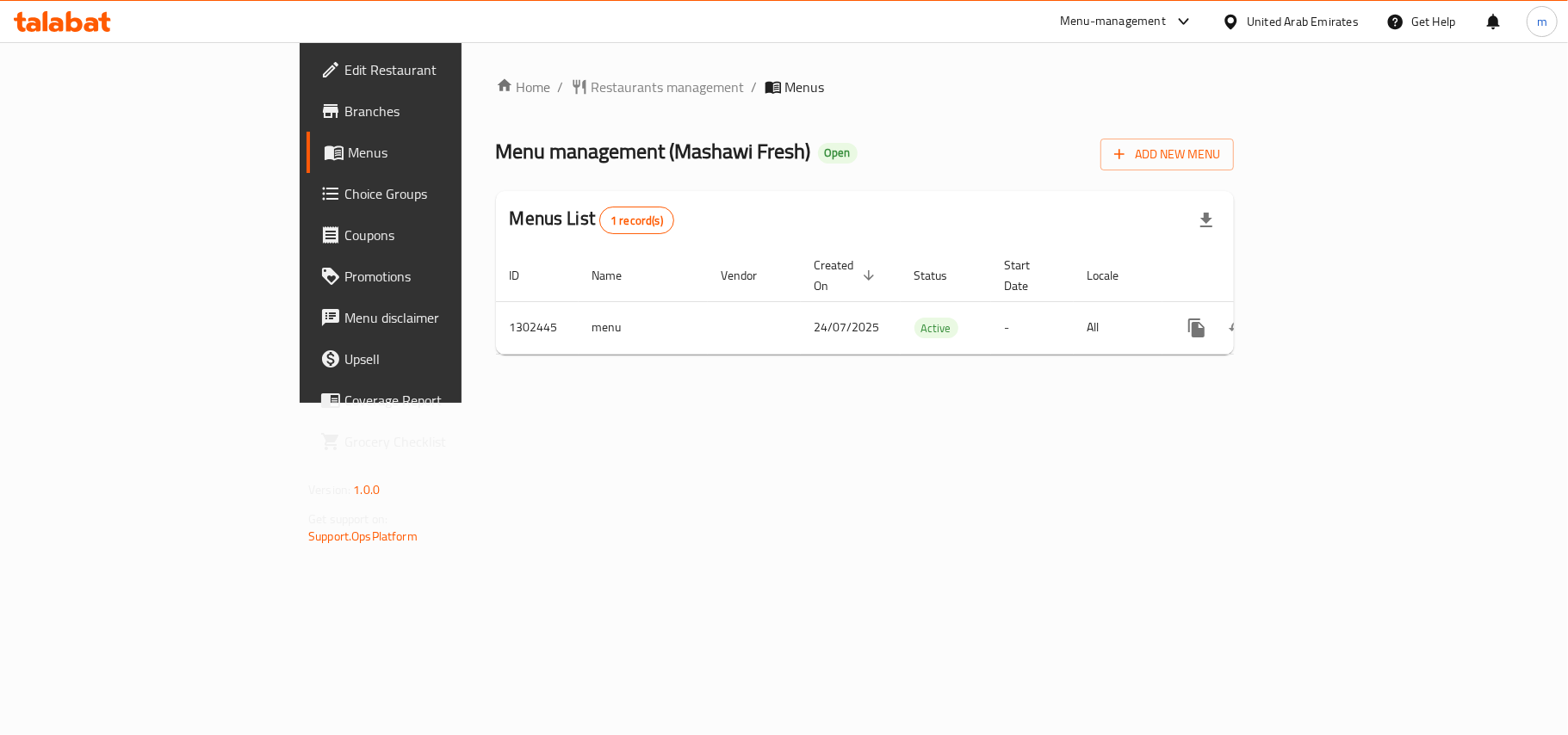 click on "Restaurants management" at bounding box center (668, 87) 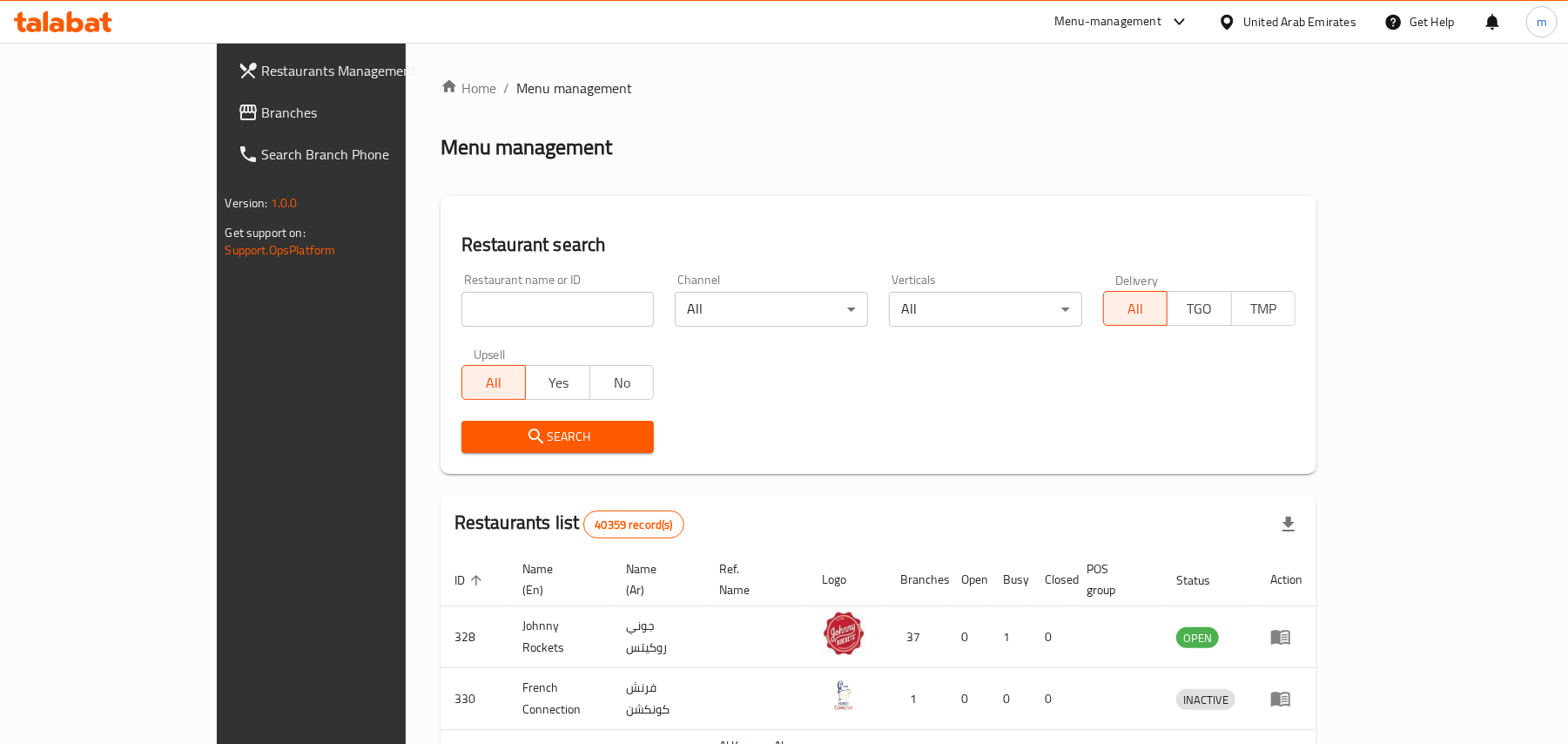 click at bounding box center (558, 309) 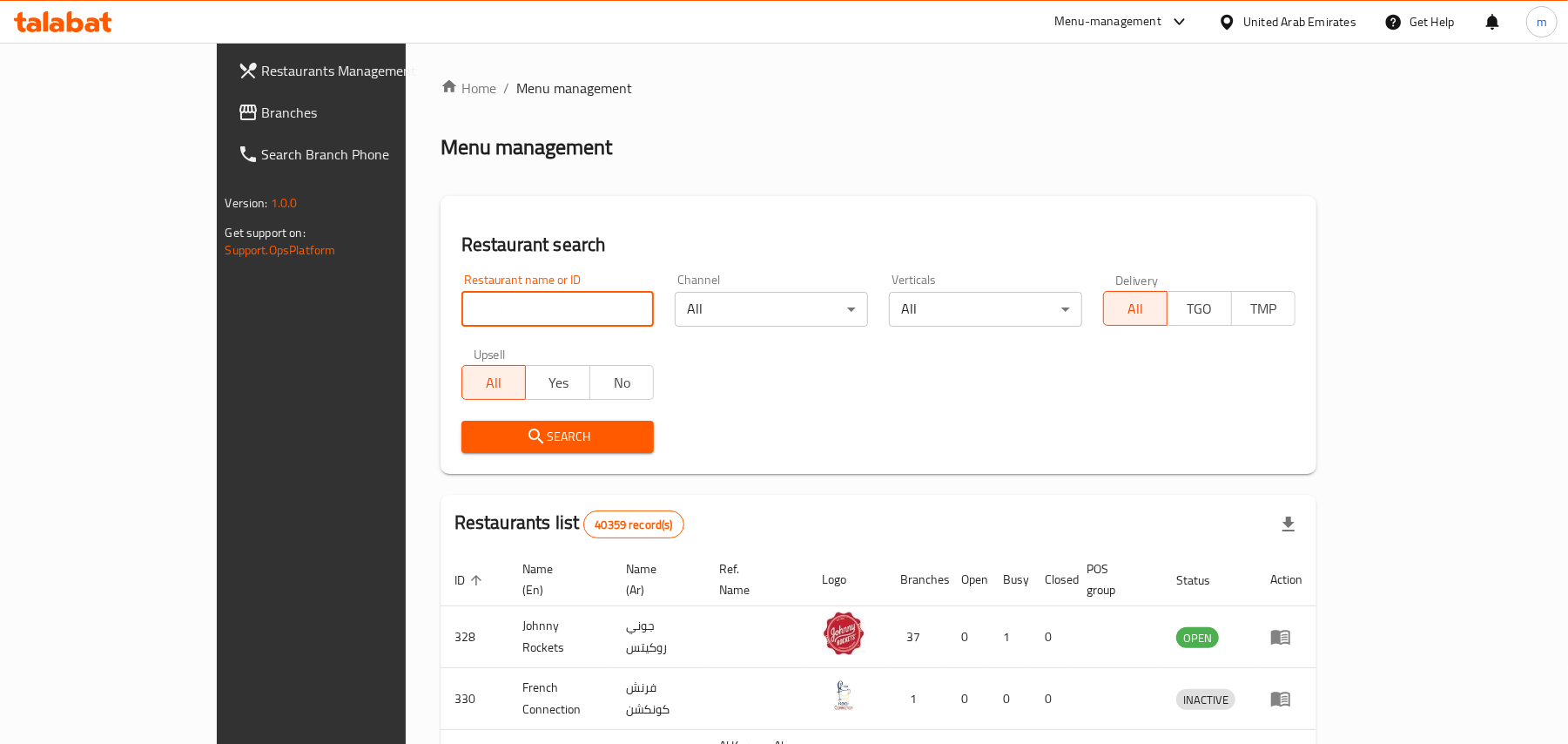 paste on "702408" 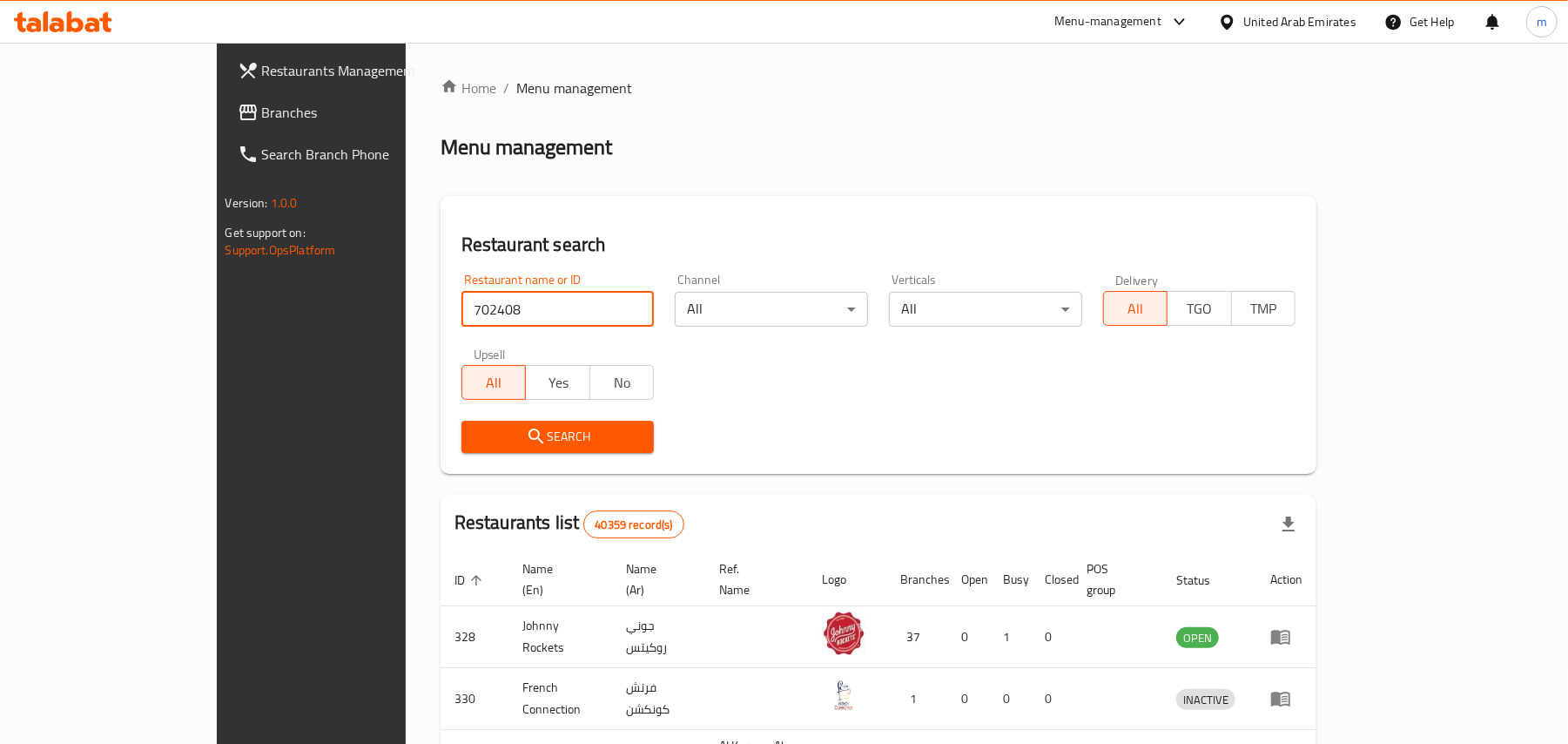 type on "702408" 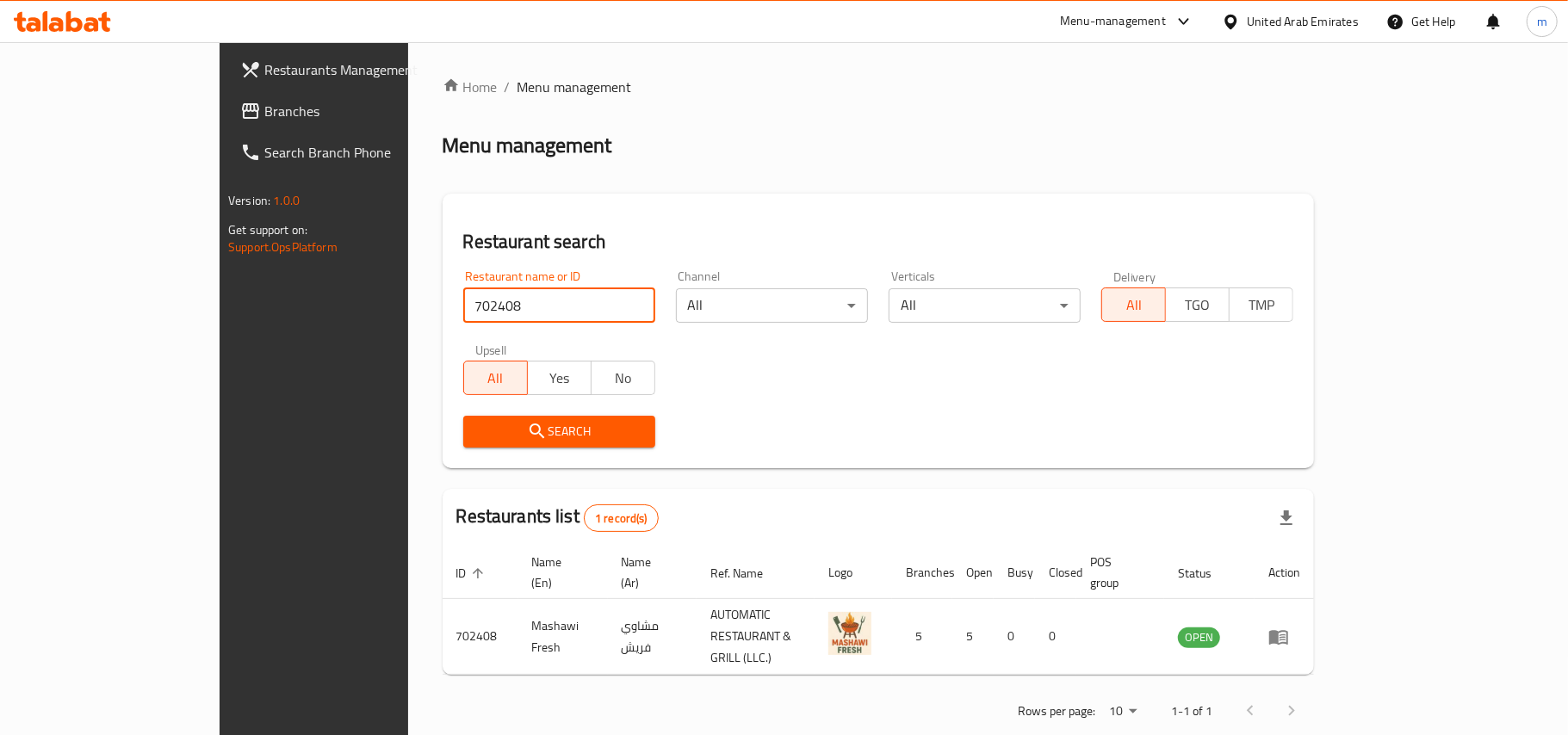 click on "Branches" at bounding box center (366, 111) 